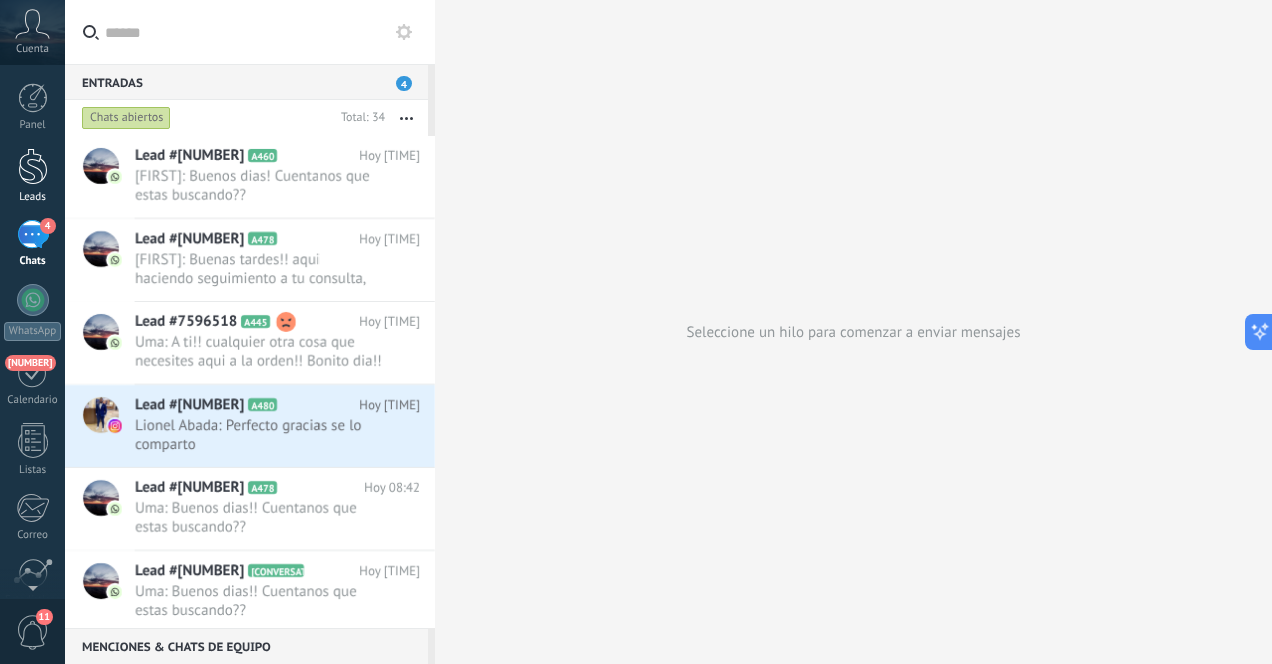 scroll, scrollTop: 0, scrollLeft: 0, axis: both 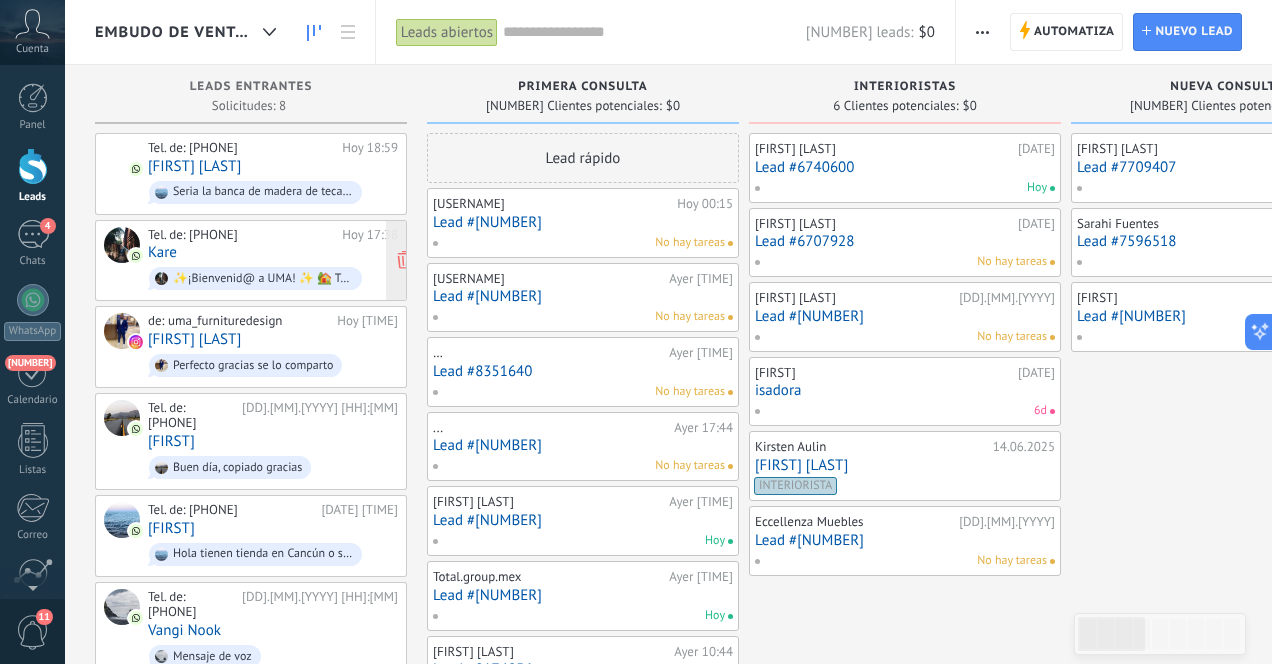 click on "de: [PHONE] [TIME] [BRAND]: ✨¡Bienvenid@ a UMA! ✨
🏡 Tu tienda de interiorismo, arte , muebles y decoración 💫
¿Qué podemos hacer por ti hoy 🙌? Nuestro equipo está listo para asesorarte 👏 y ayudarte a encontrar las piezas perfectas para tu espacio 🥰💫" at bounding box center [273, 261] 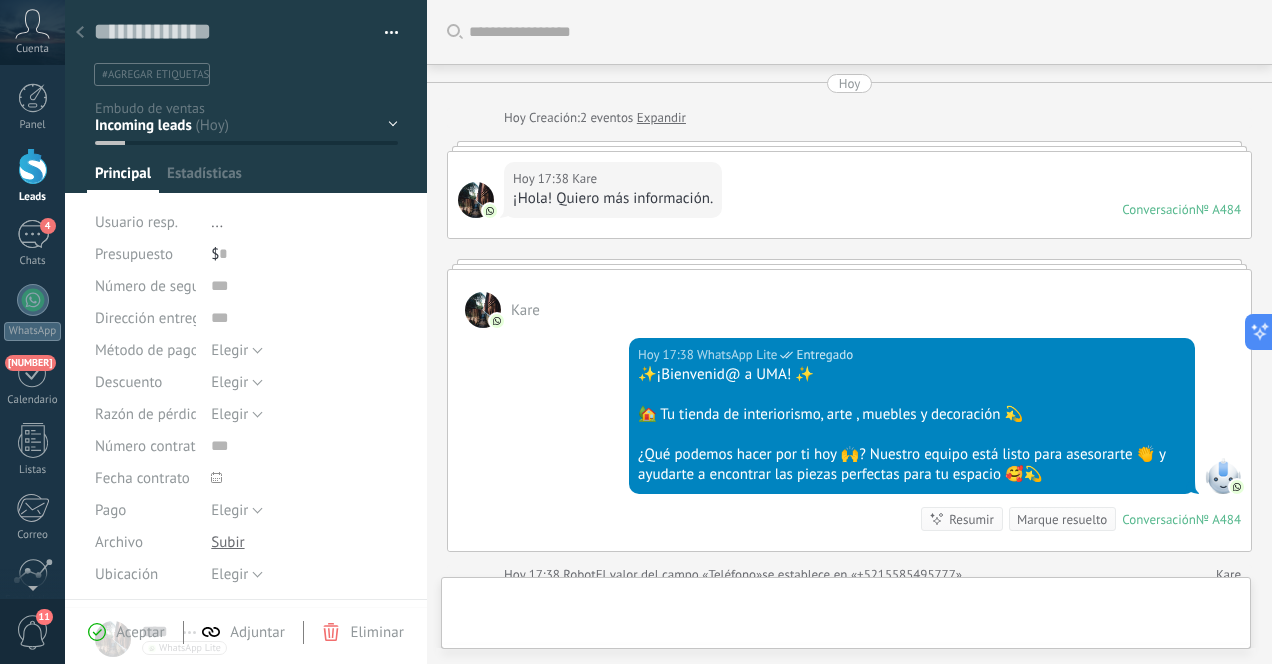 scroll, scrollTop: 30, scrollLeft: 0, axis: vertical 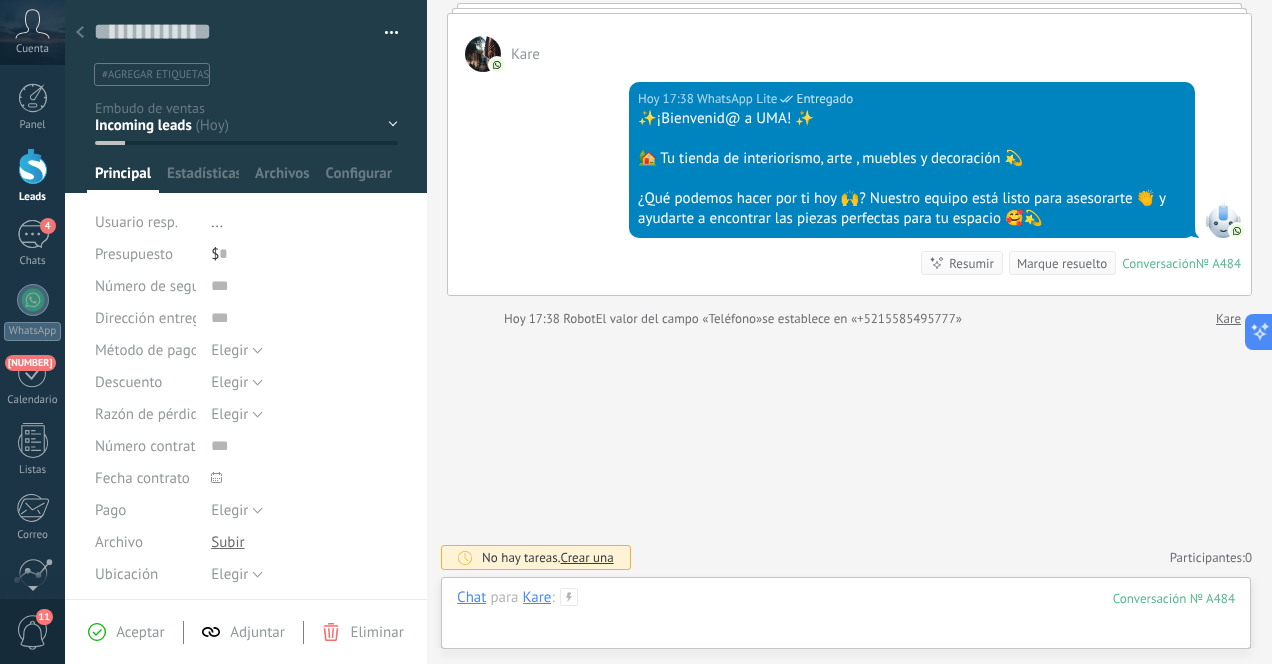 click at bounding box center (846, 618) 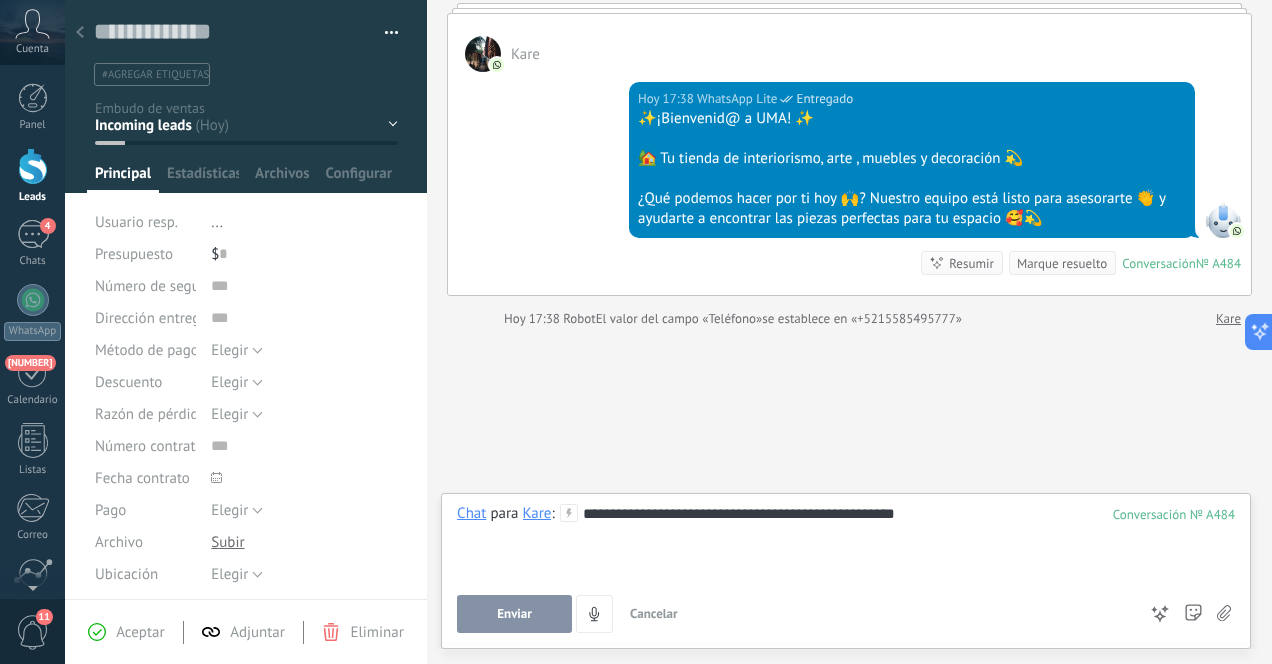 click on "Enviar" at bounding box center (514, 614) 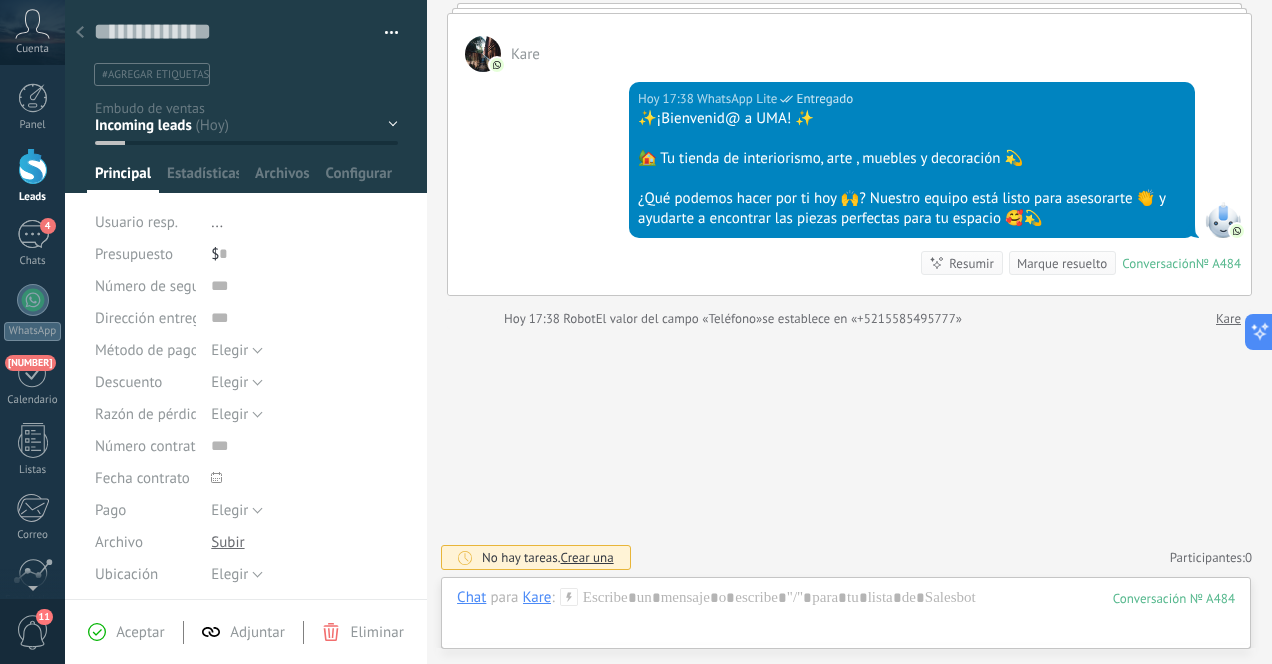 click at bounding box center [80, 33] 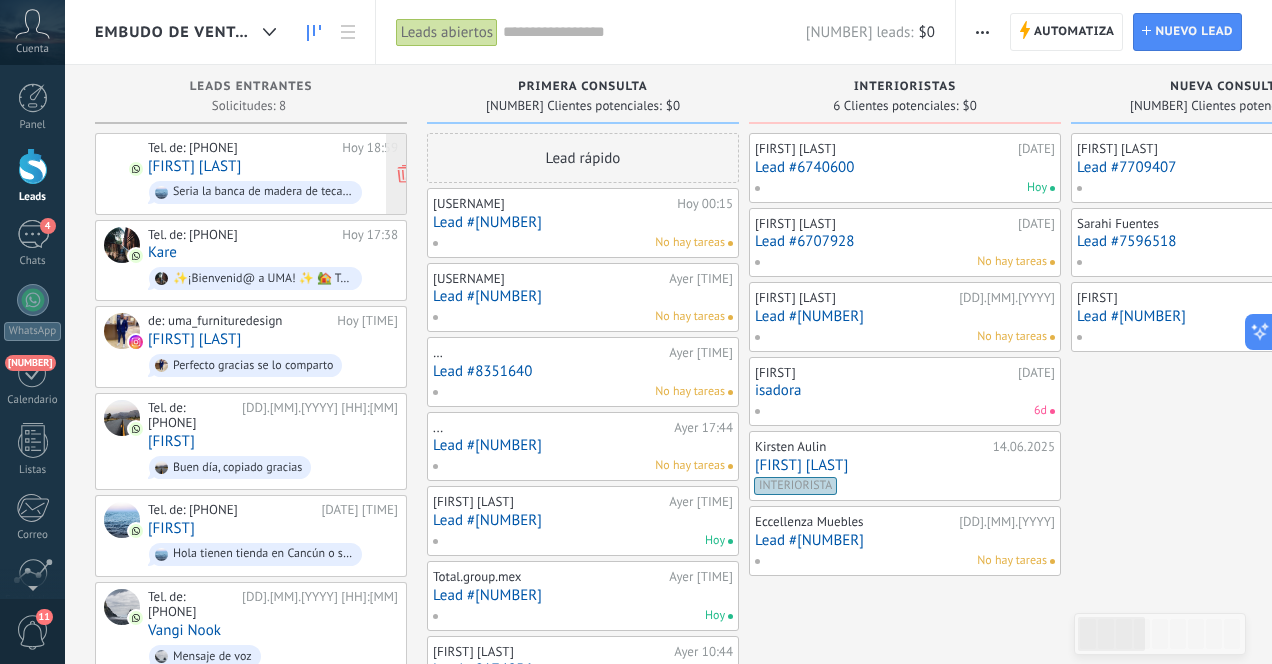 click on "de: 5219841653281 Hoy 18:59 Isabel Guzman Seria la banca de madera de teca rustico de 140 cm de largo, Taburete alto de madera con asiento tejido y el taburete de madera de Suar el de 40 x 50 porfa. Muchas Gracias!
El envio seria a Puerto Cancun," at bounding box center [273, 174] 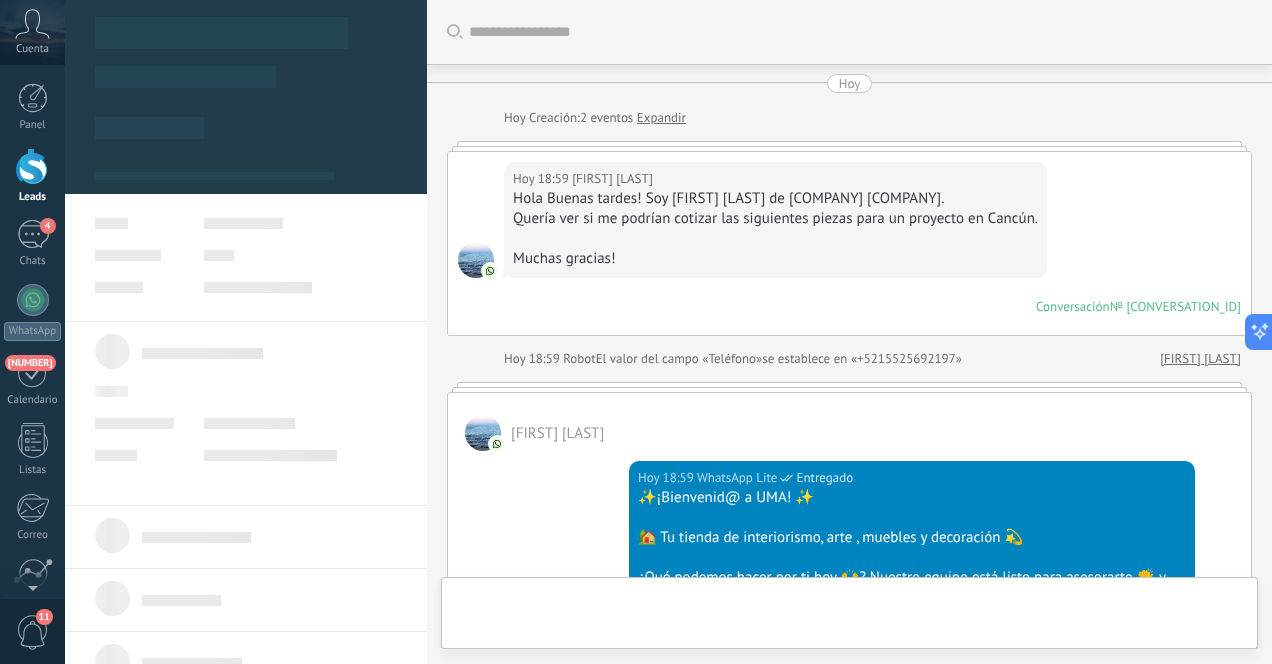 scroll, scrollTop: 544, scrollLeft: 0, axis: vertical 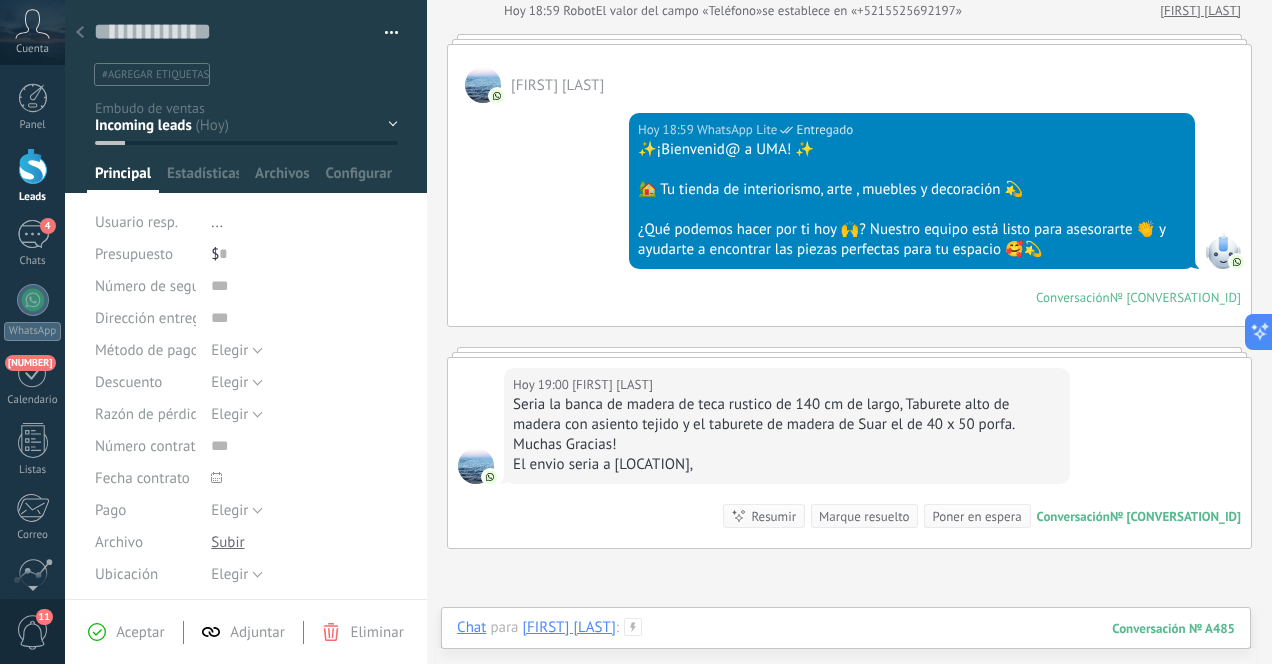 click at bounding box center (846, 648) 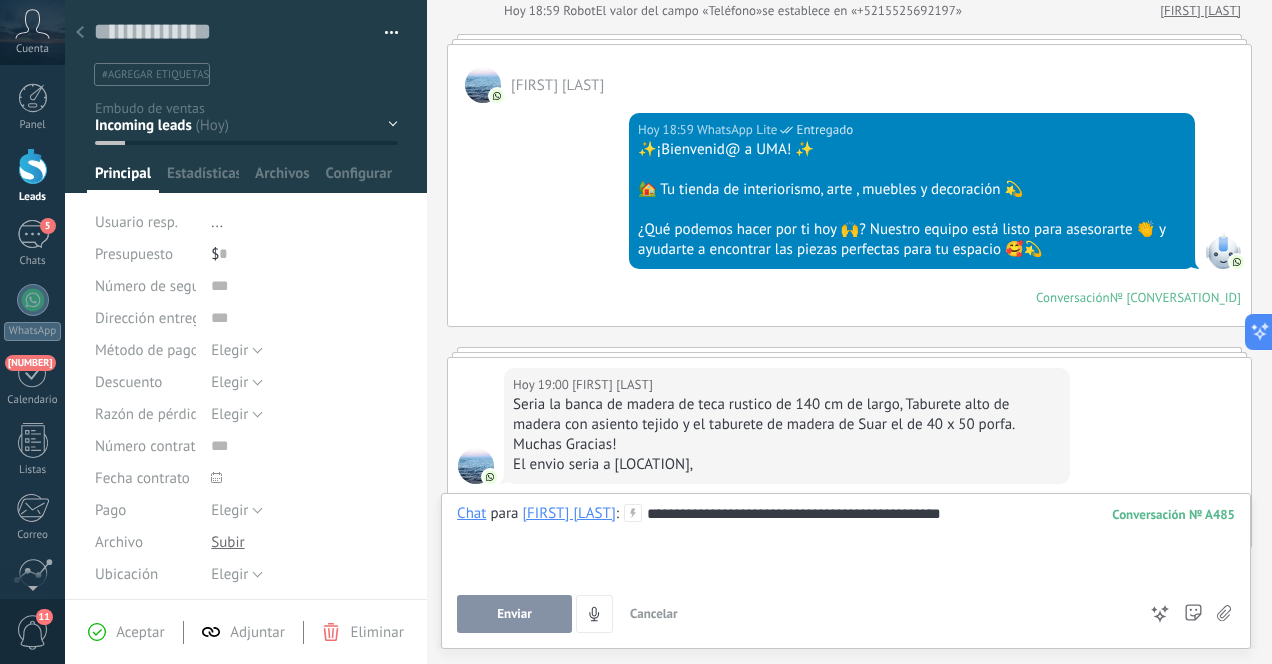 click on "Enviar" at bounding box center [514, 614] 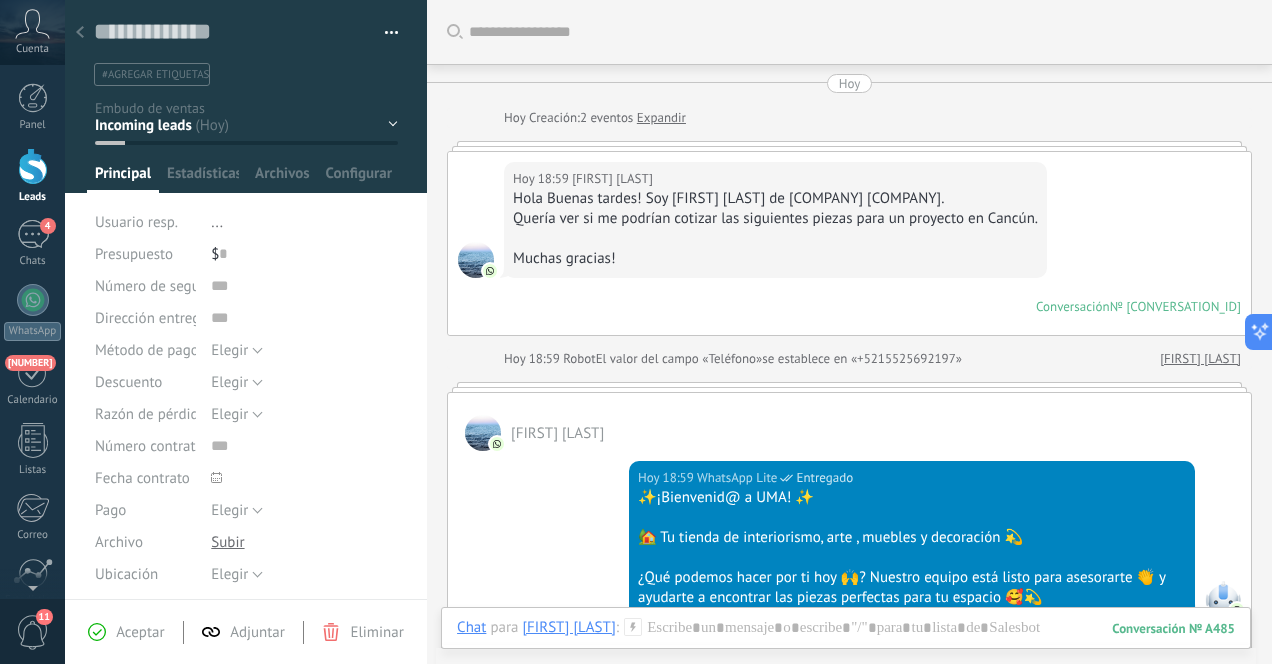 scroll, scrollTop: 544, scrollLeft: 0, axis: vertical 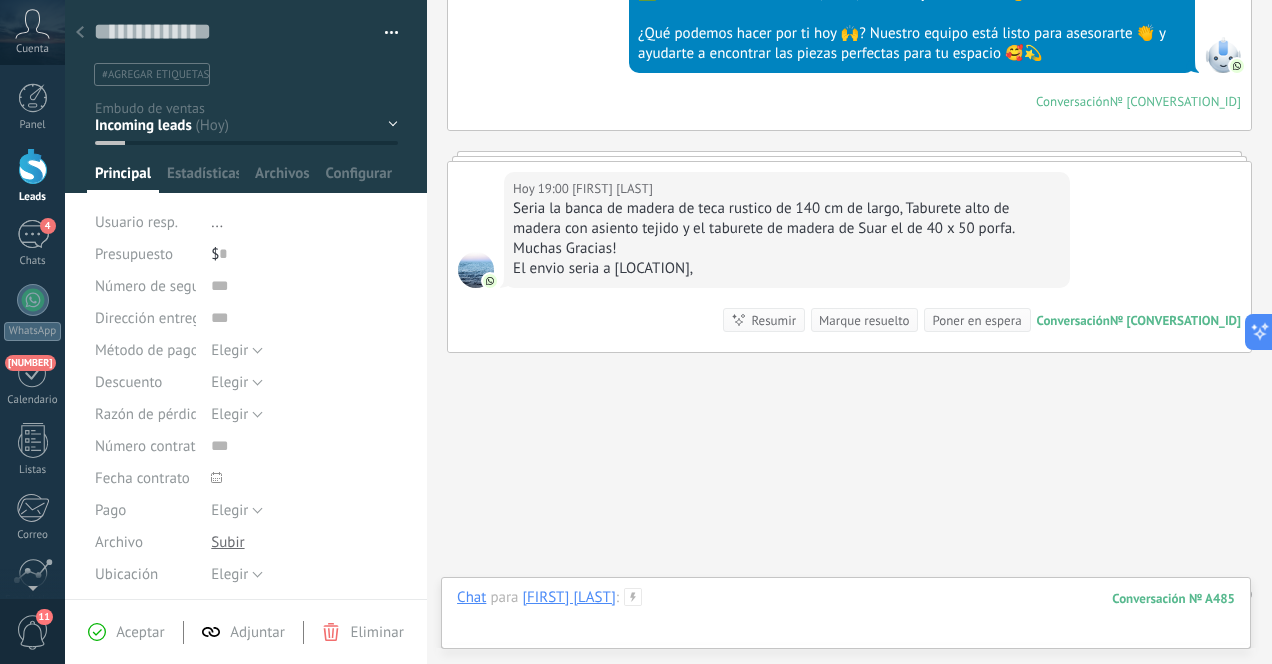 click at bounding box center (846, 618) 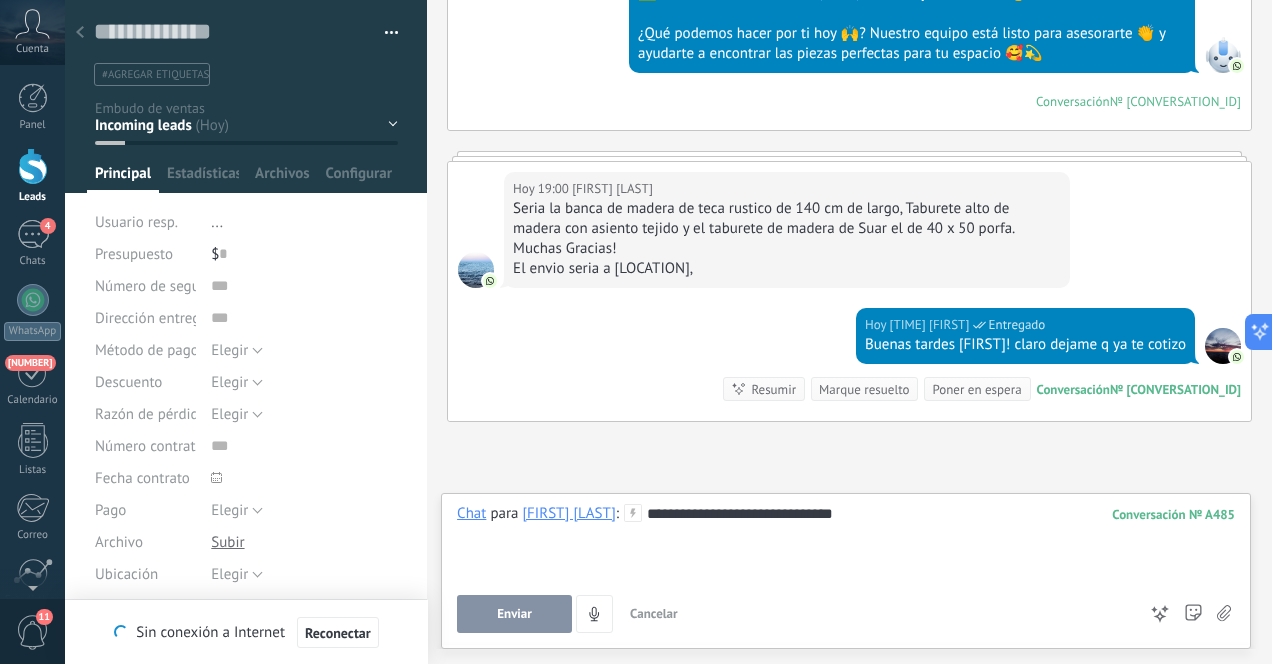 scroll, scrollTop: 613, scrollLeft: 0, axis: vertical 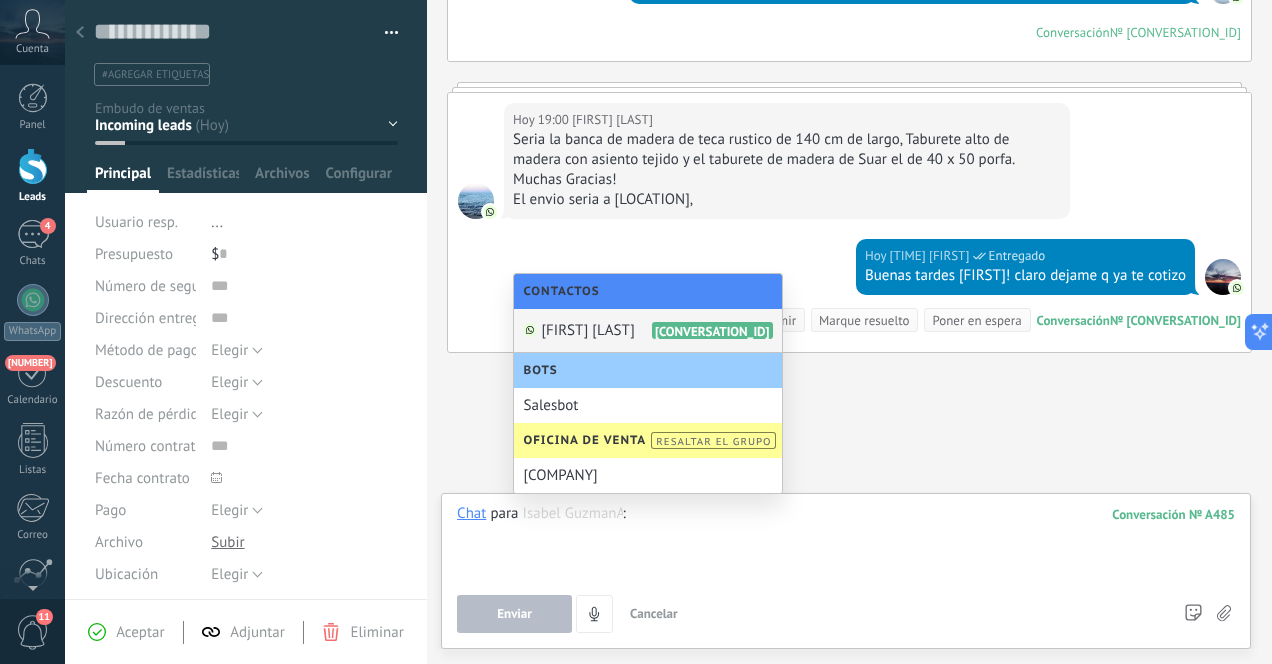 click on "Cancelar" at bounding box center [654, 613] 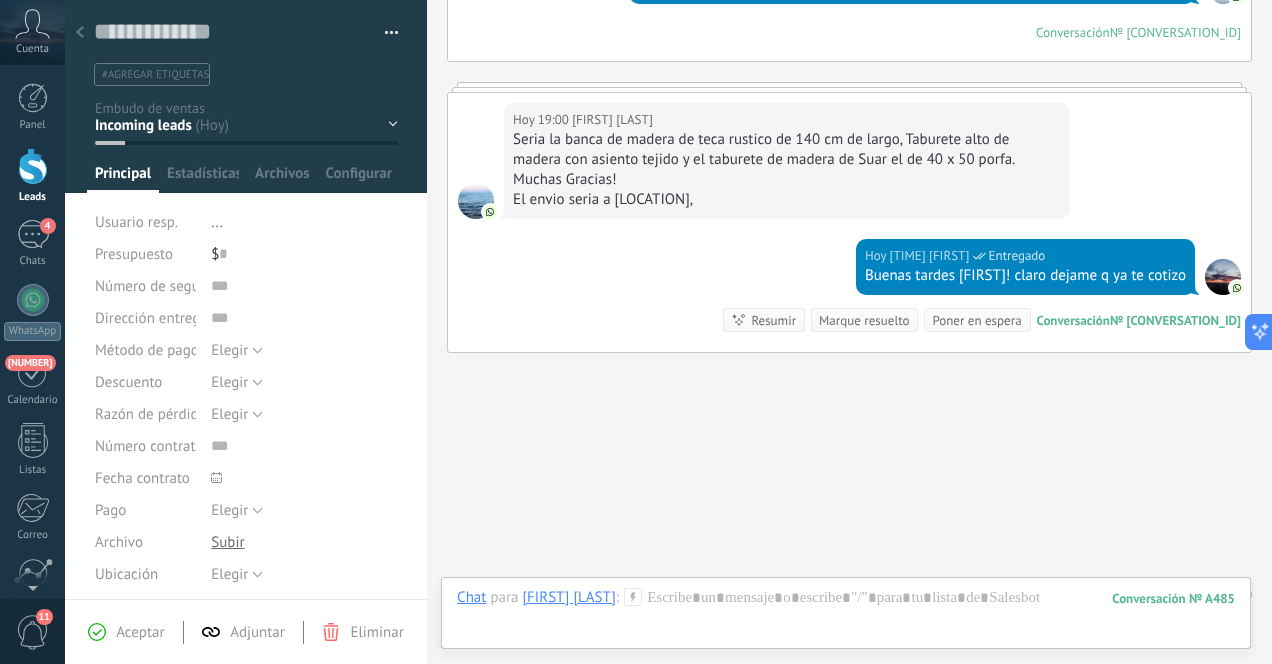 scroll, scrollTop: 652, scrollLeft: 0, axis: vertical 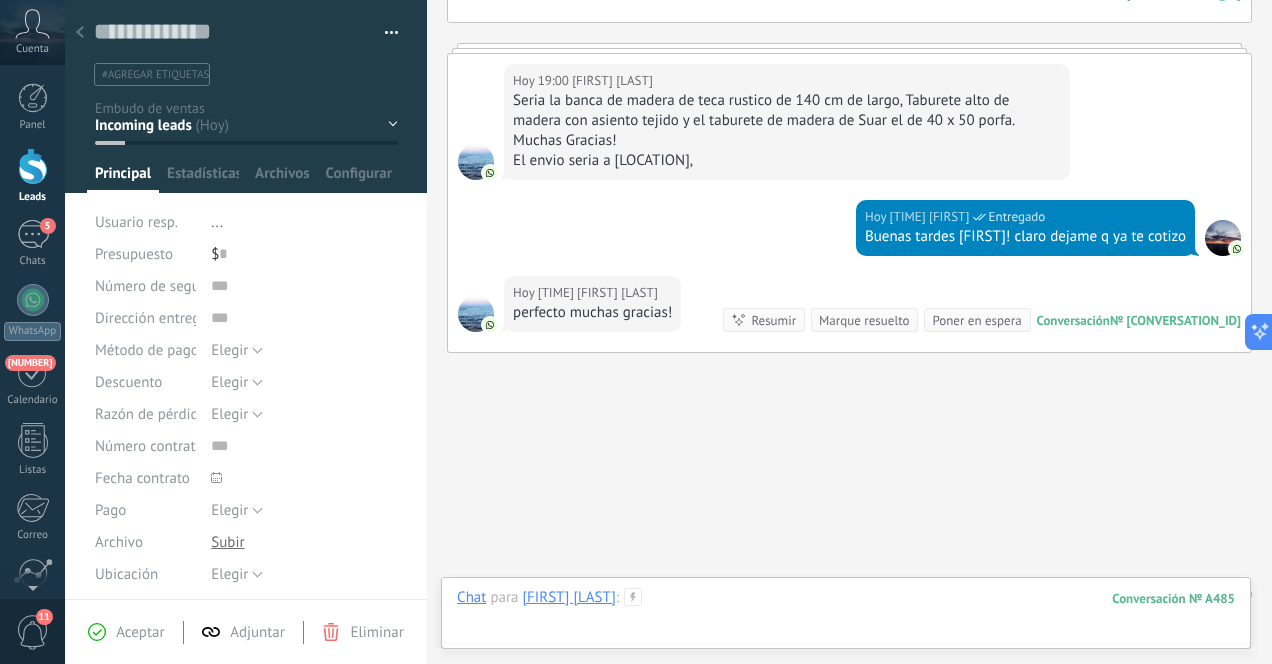 click at bounding box center (846, 618) 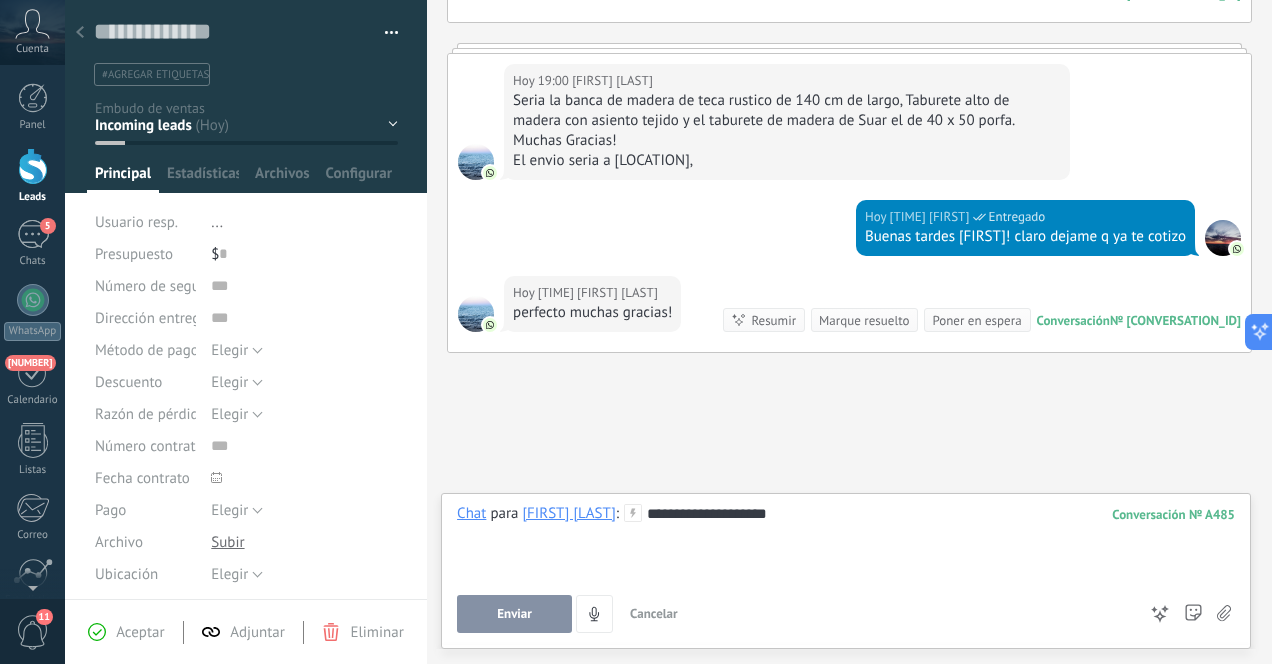 click on "Enviar" at bounding box center (514, 614) 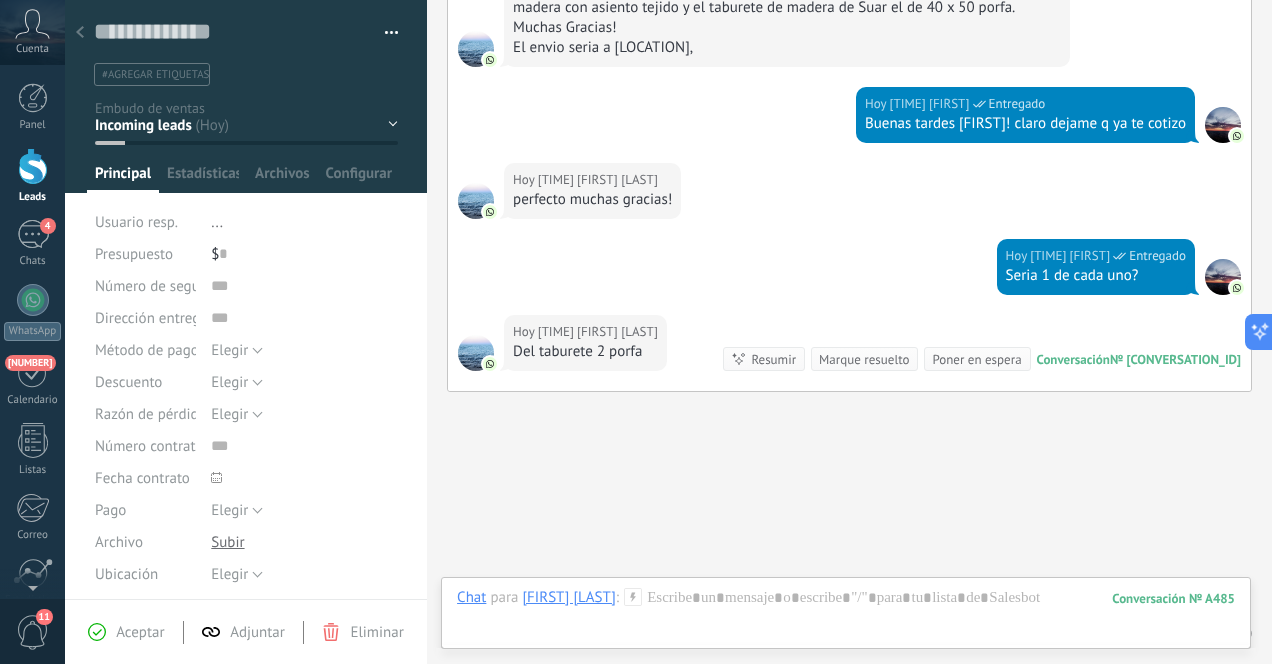 scroll, scrollTop: 804, scrollLeft: 0, axis: vertical 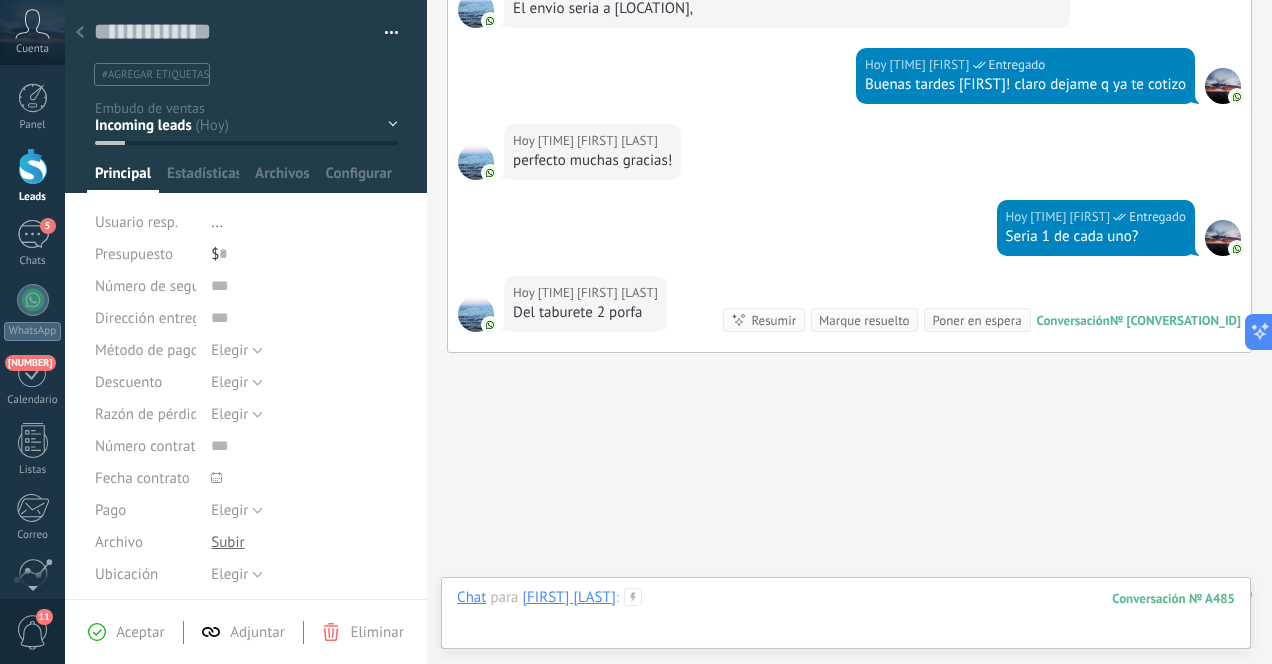 click at bounding box center (846, 618) 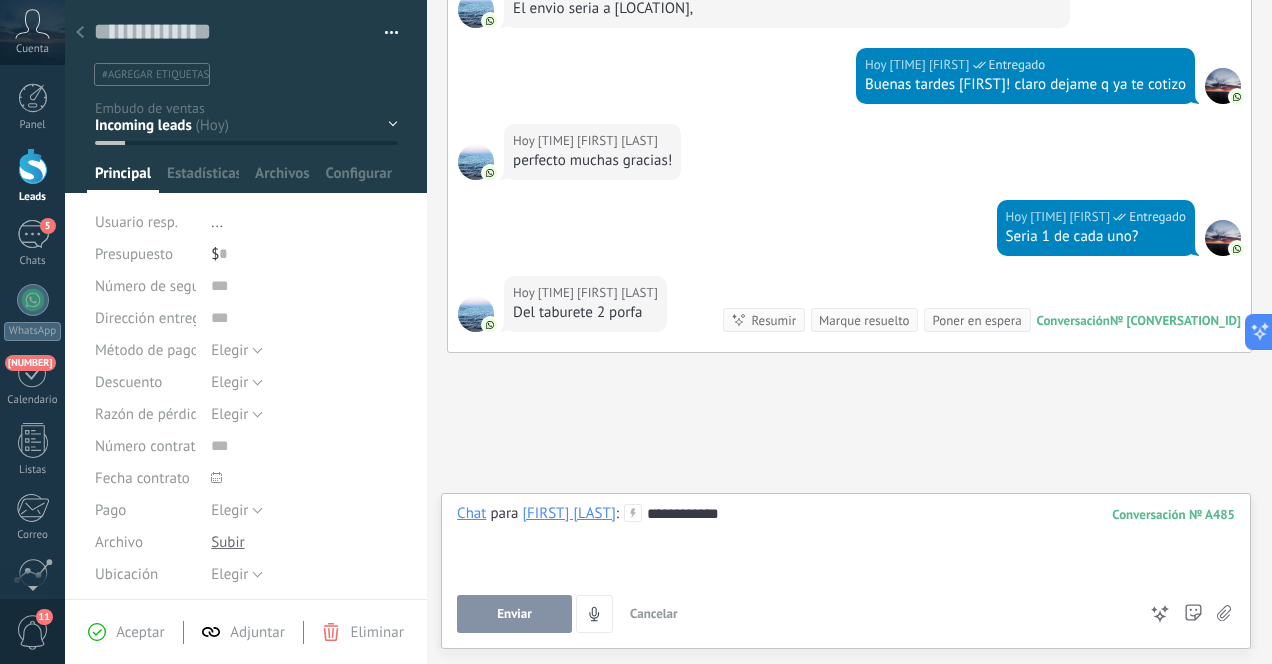 click on "Enviar" at bounding box center [514, 614] 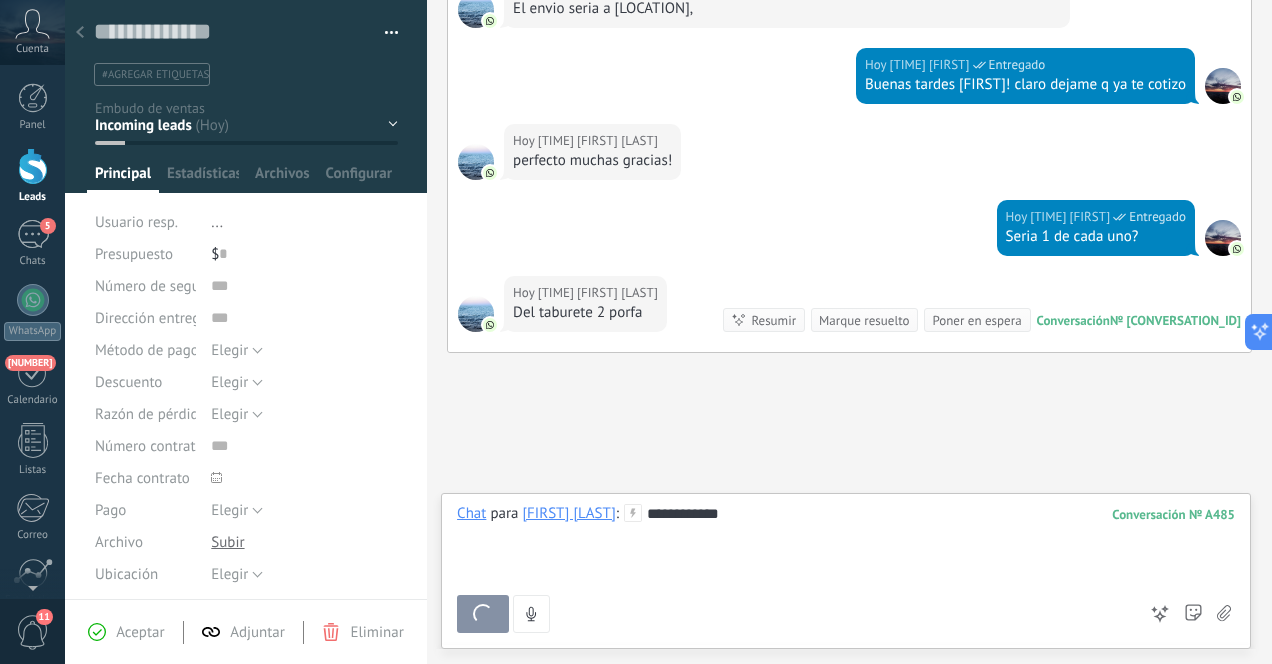 scroll, scrollTop: 917, scrollLeft: 0, axis: vertical 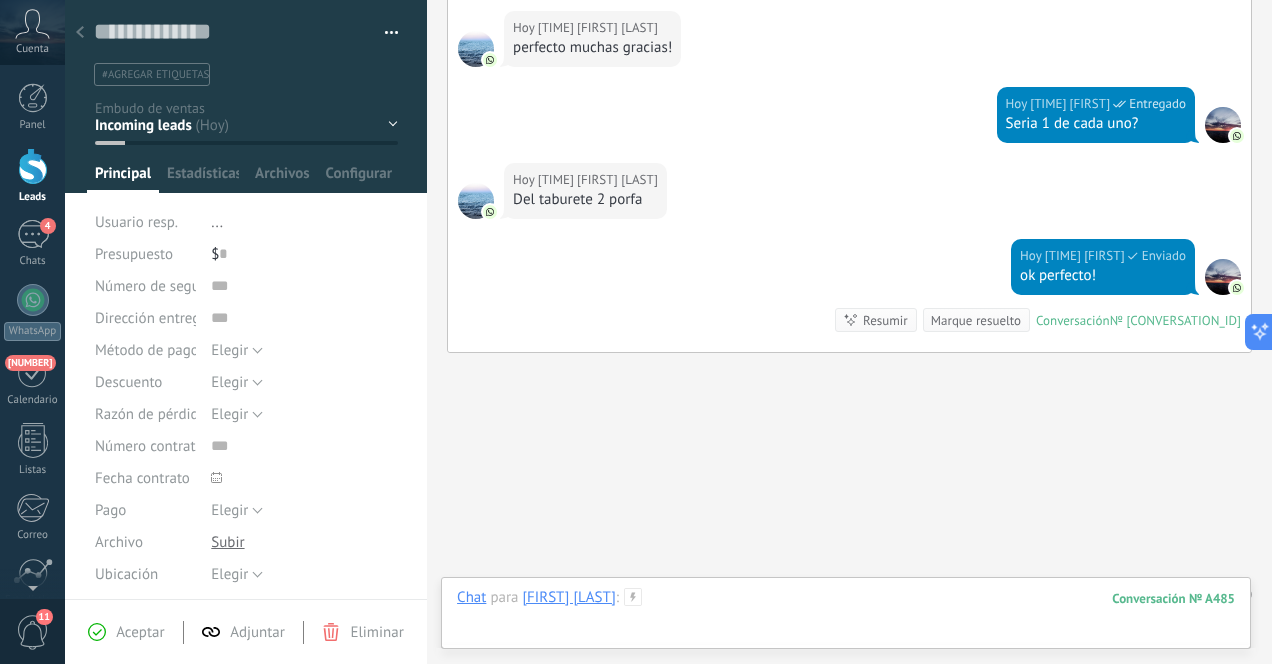 click at bounding box center [846, 618] 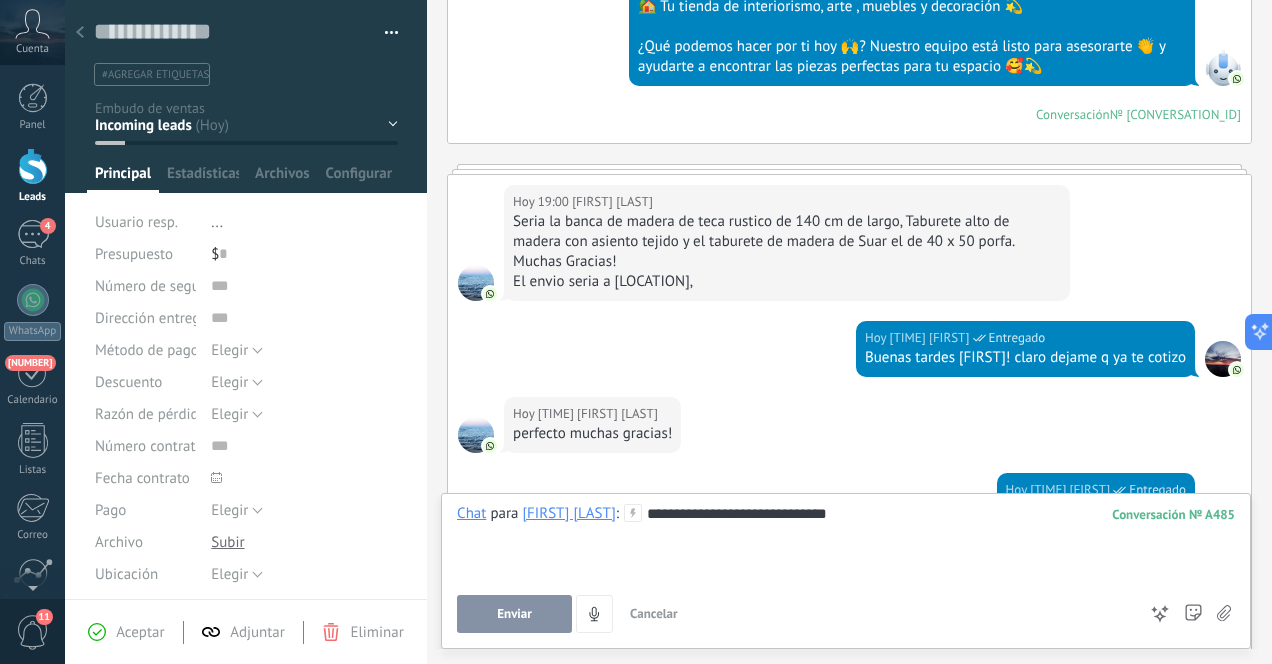 scroll, scrollTop: 536, scrollLeft: 0, axis: vertical 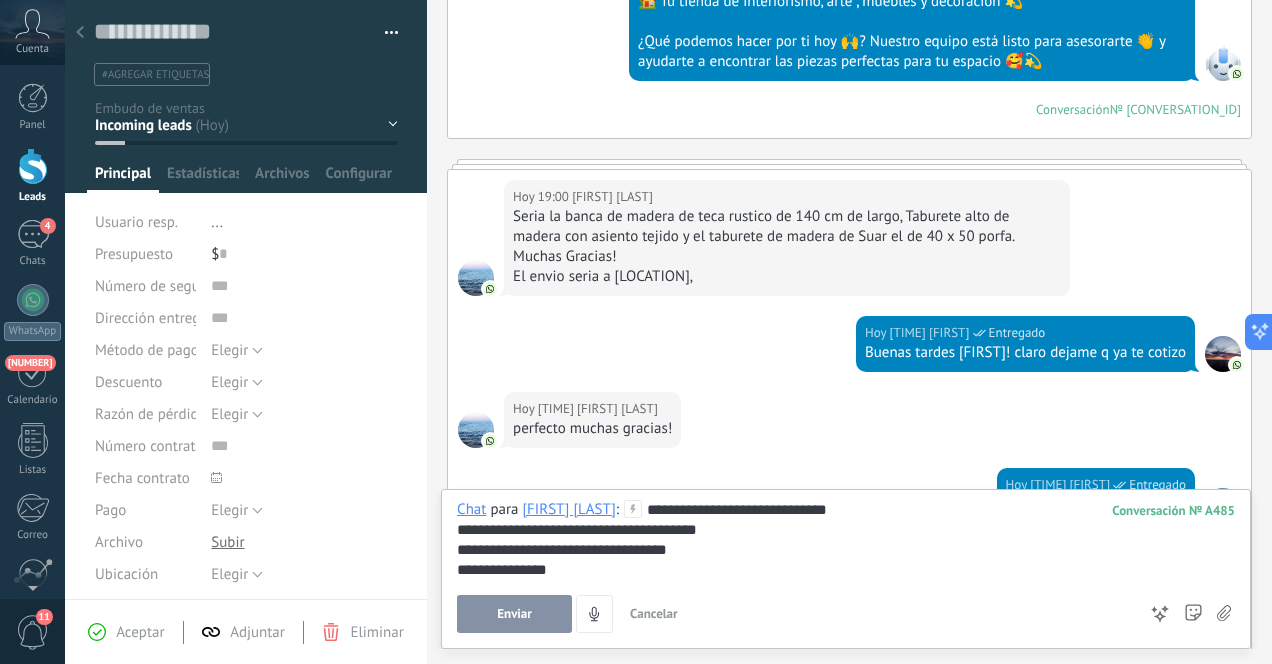click on "**********" at bounding box center [846, 540] 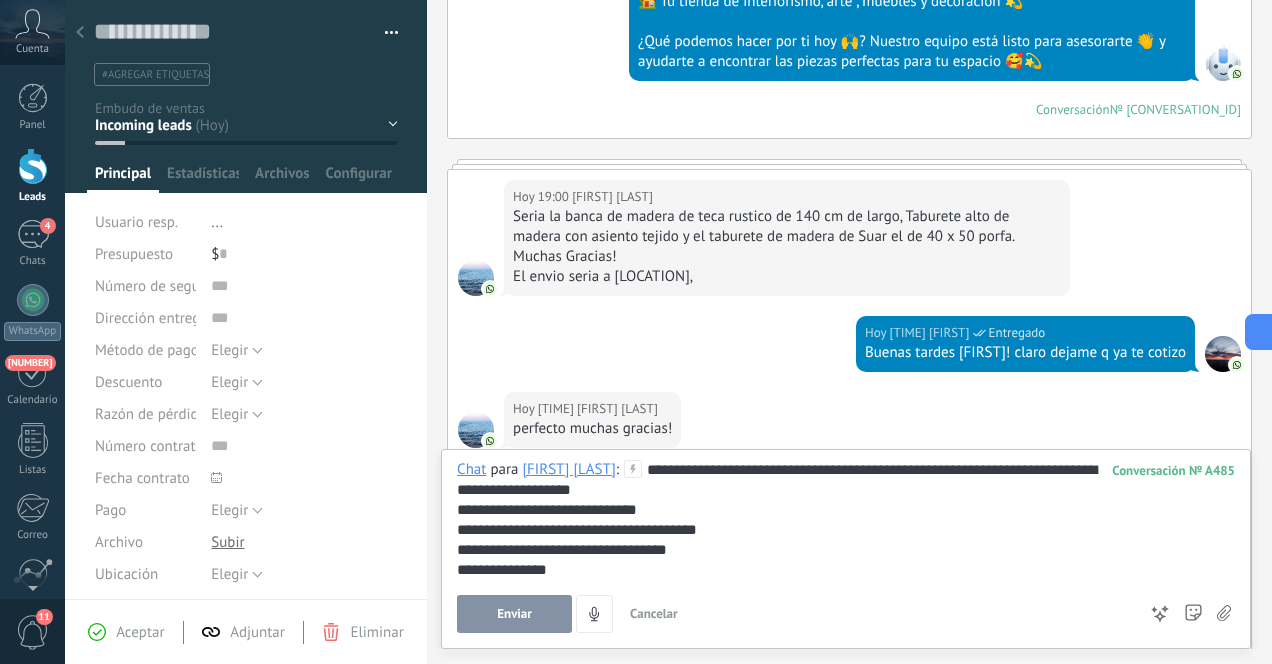 click on "**********" at bounding box center [846, 520] 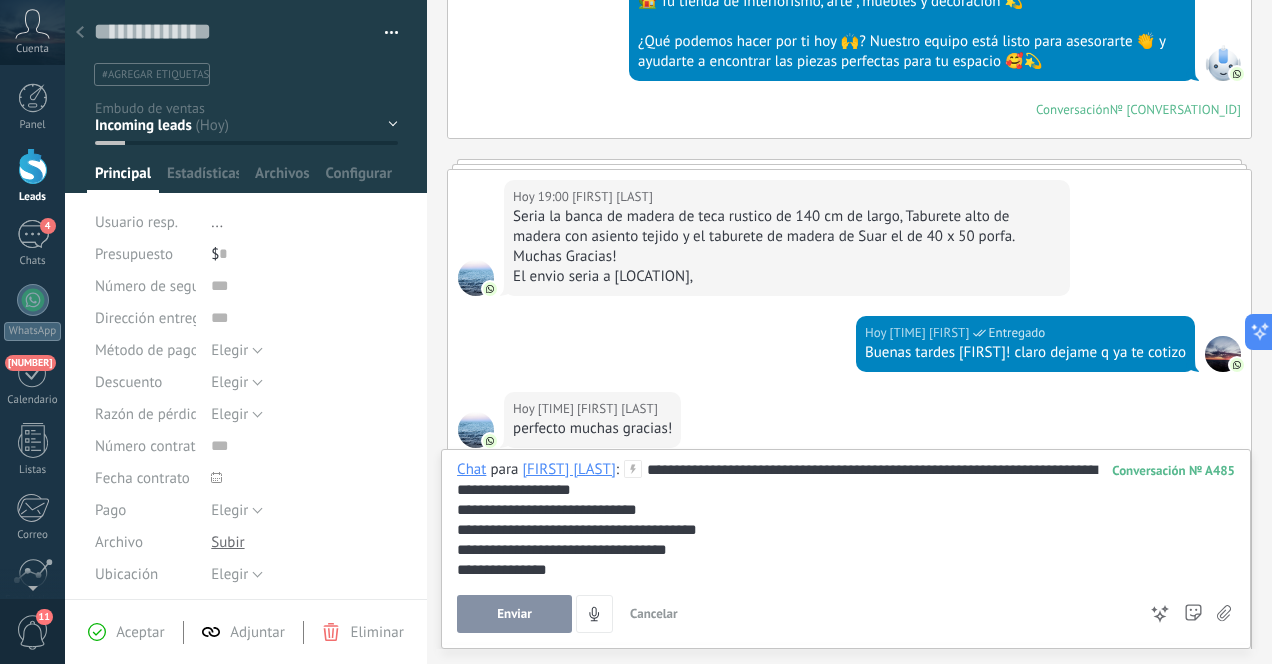 click on "**********" at bounding box center (846, 540) 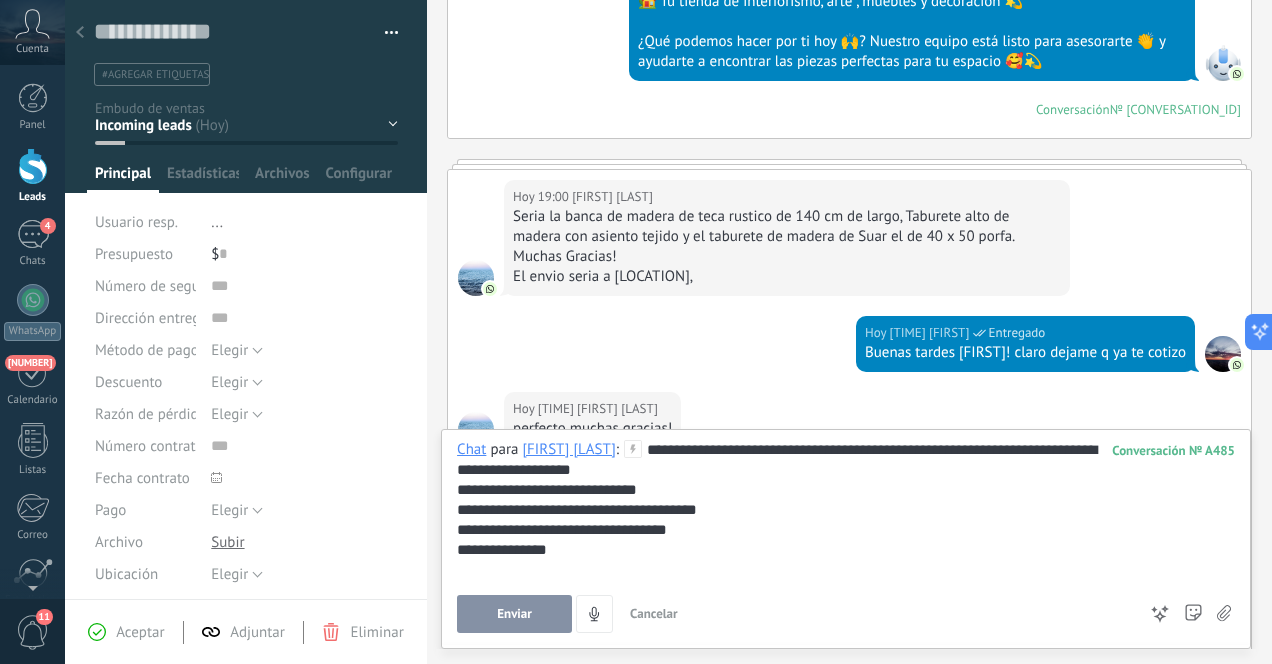 click on "Enviar" at bounding box center (514, 614) 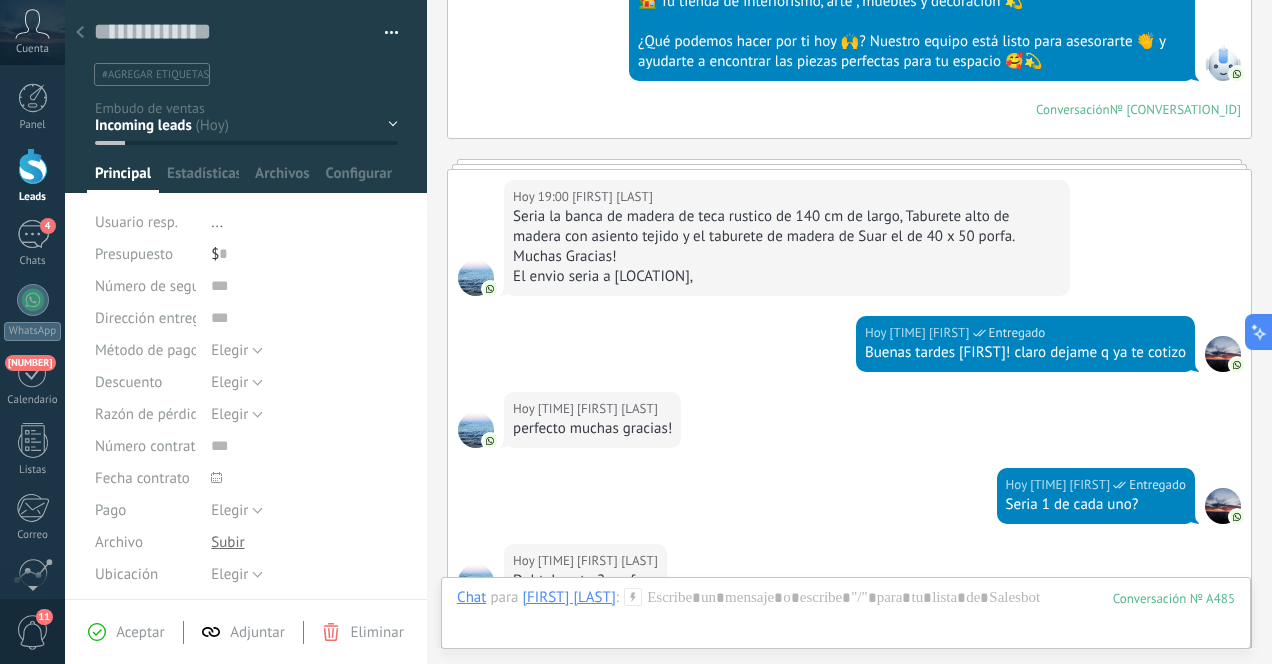 scroll, scrollTop: 1078, scrollLeft: 0, axis: vertical 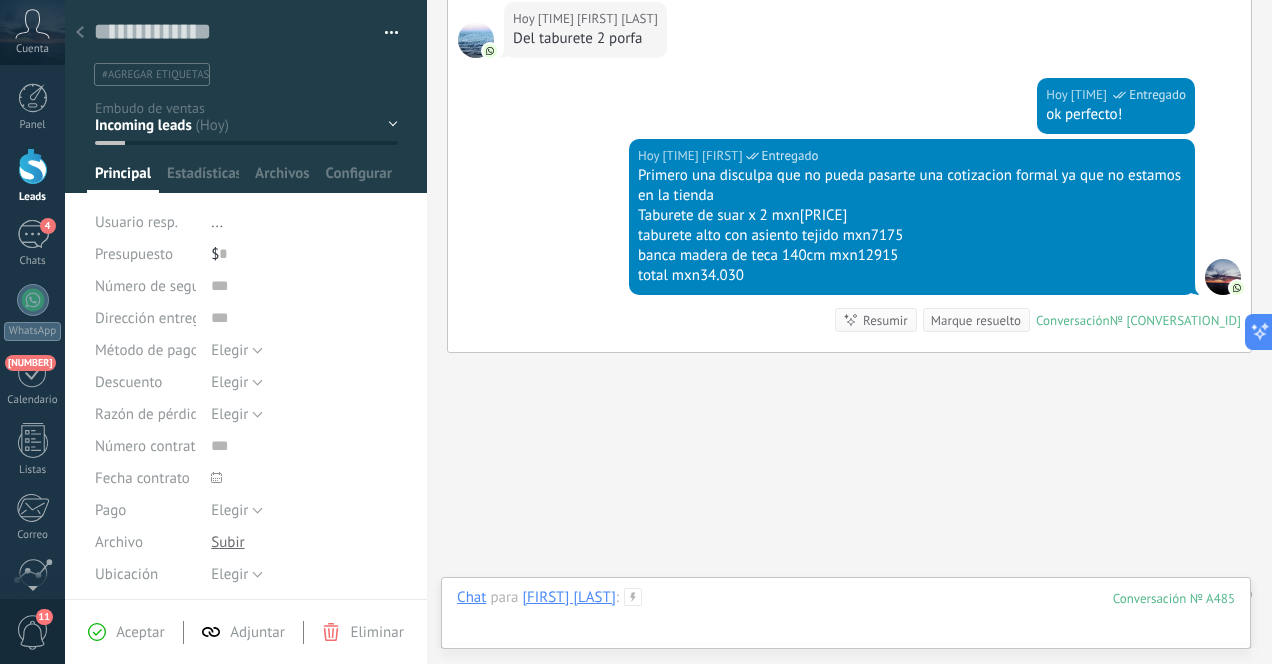 click at bounding box center [846, 618] 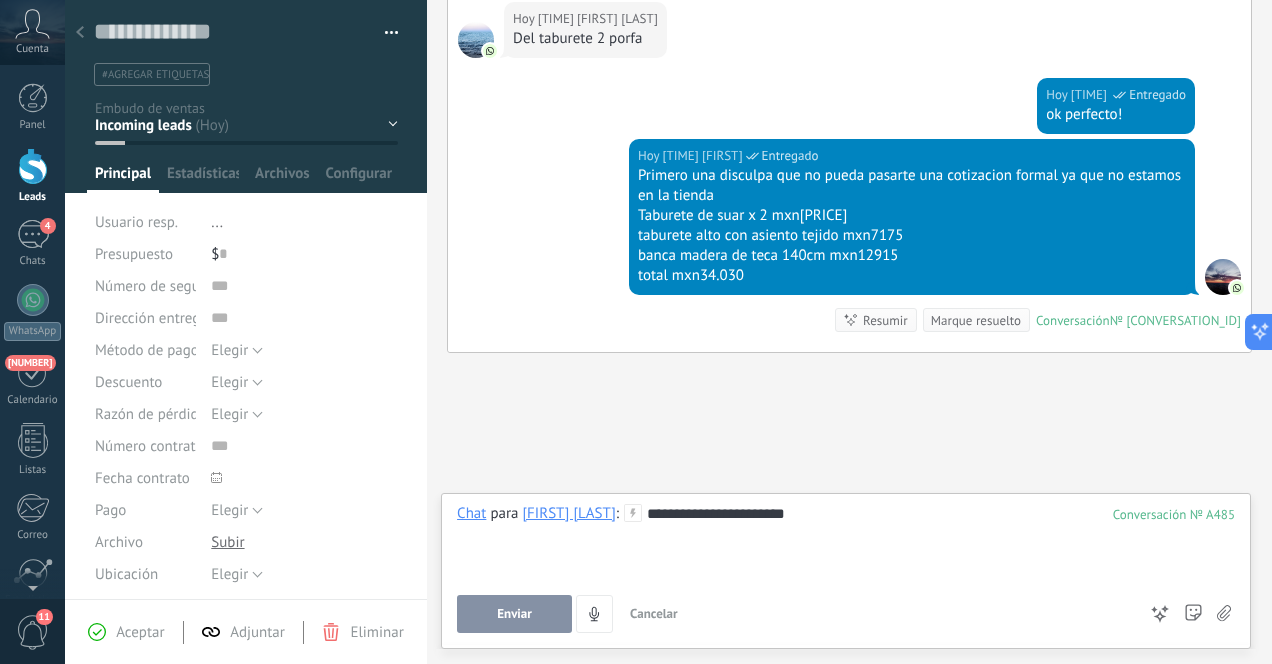 click on "Enviar" at bounding box center [514, 614] 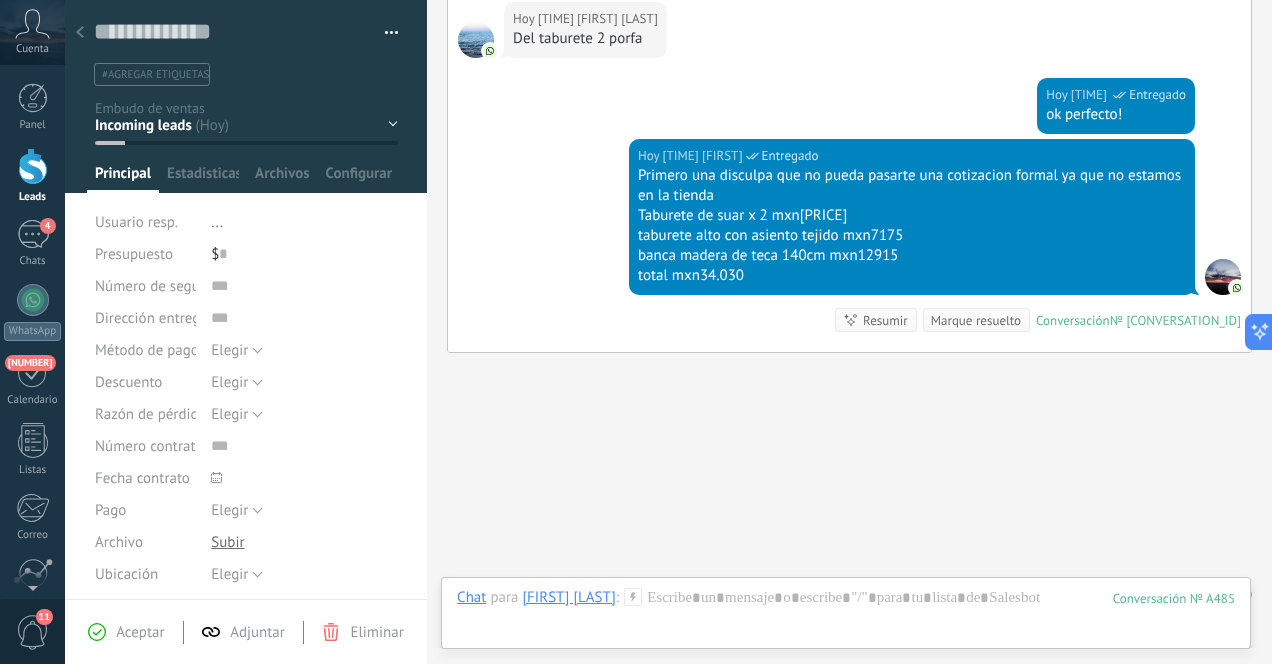 scroll, scrollTop: 1139, scrollLeft: 0, axis: vertical 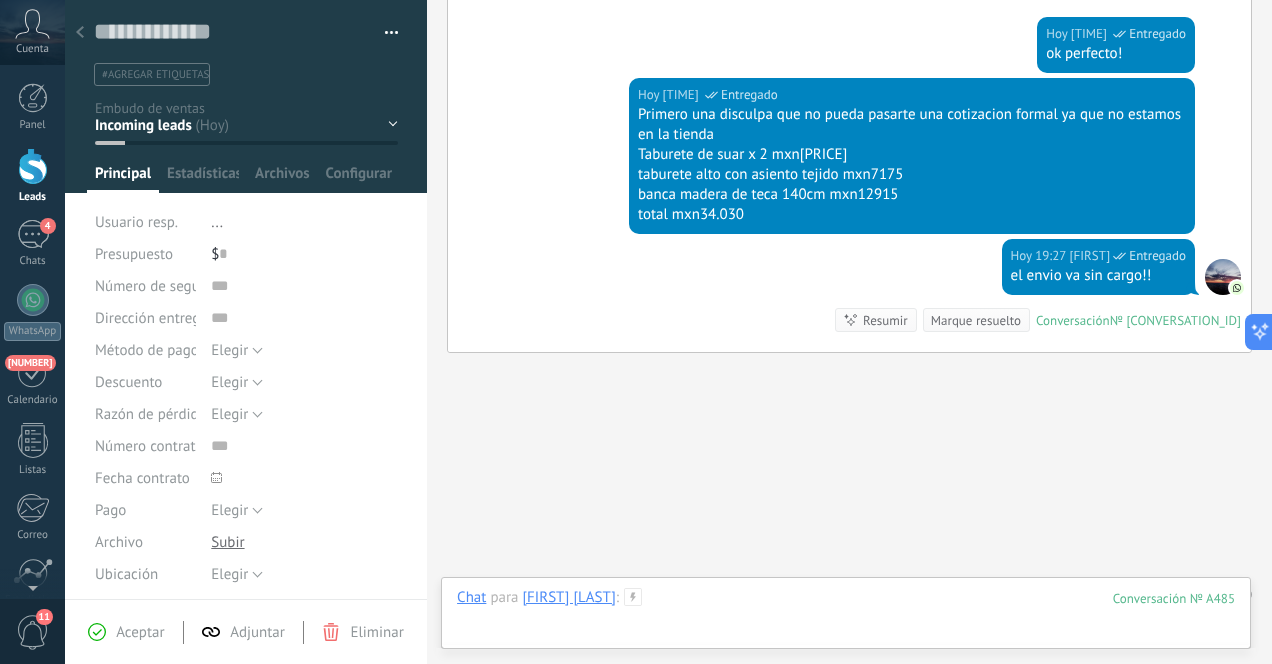 click at bounding box center [846, 618] 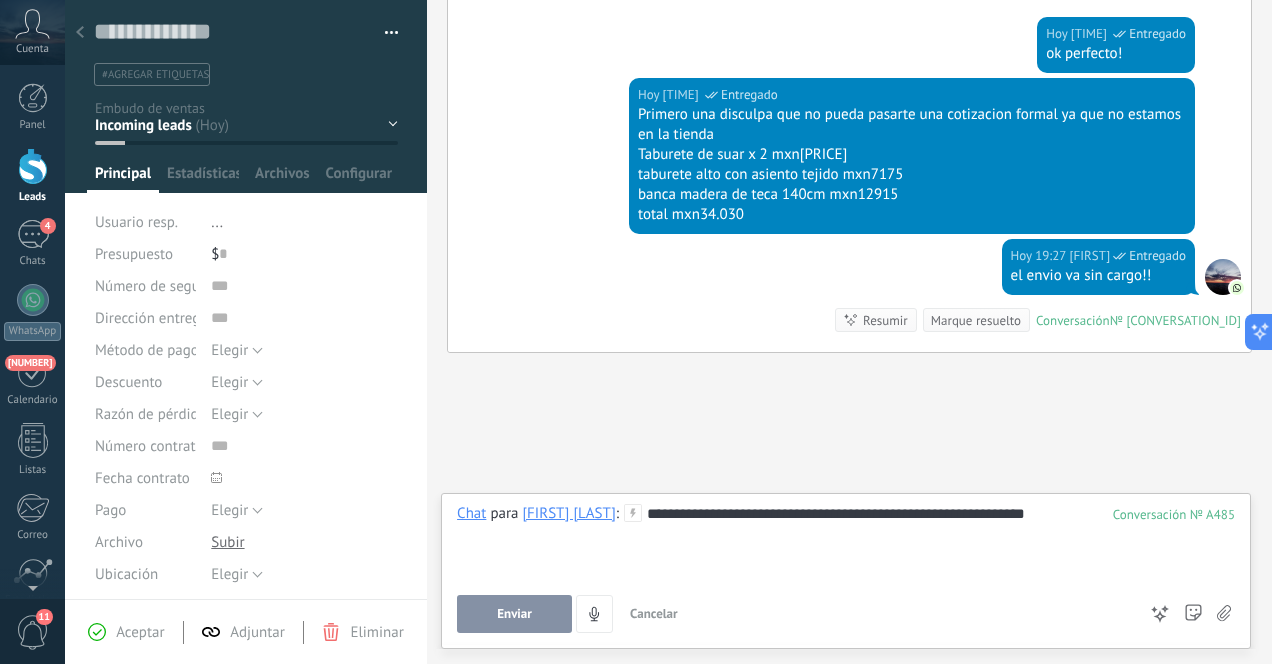click on "Enviar" at bounding box center [514, 614] 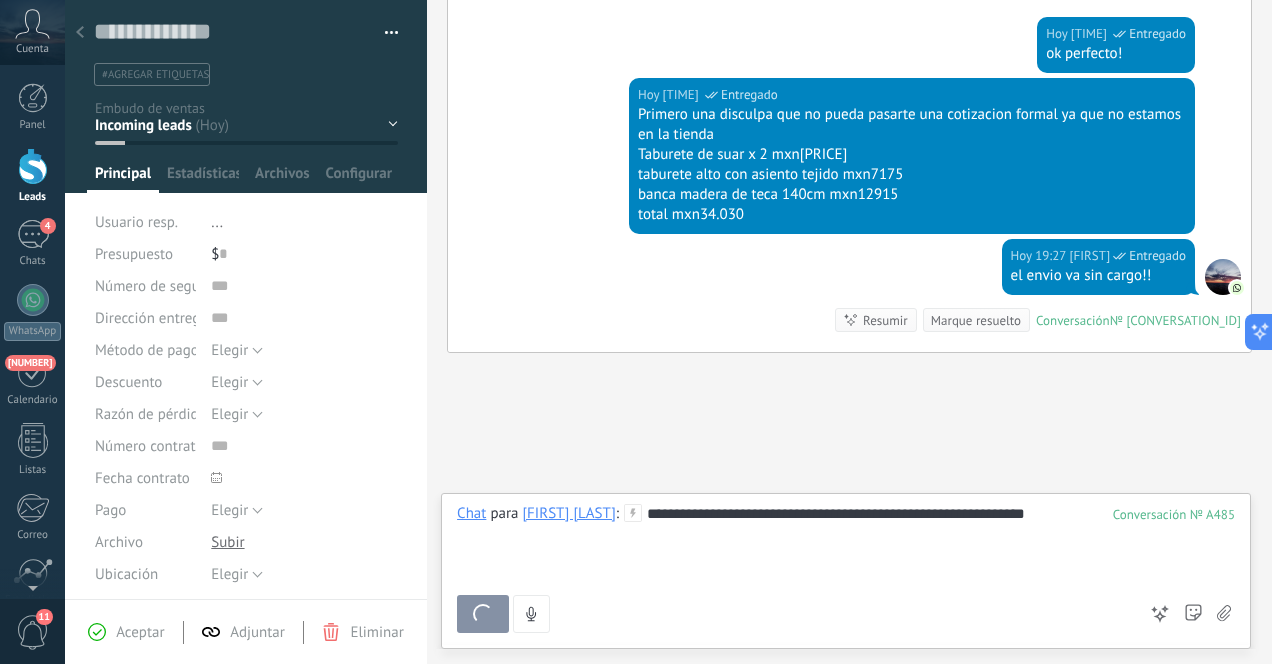 scroll, scrollTop: 1200, scrollLeft: 0, axis: vertical 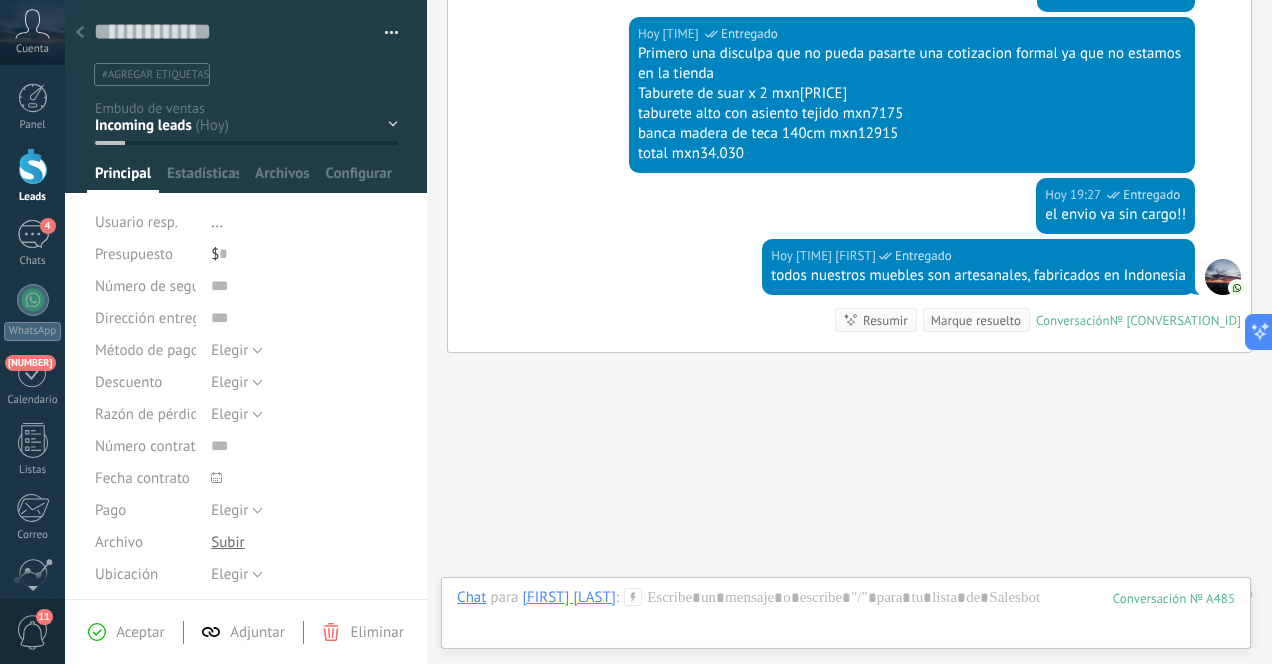 click at bounding box center [33, 166] 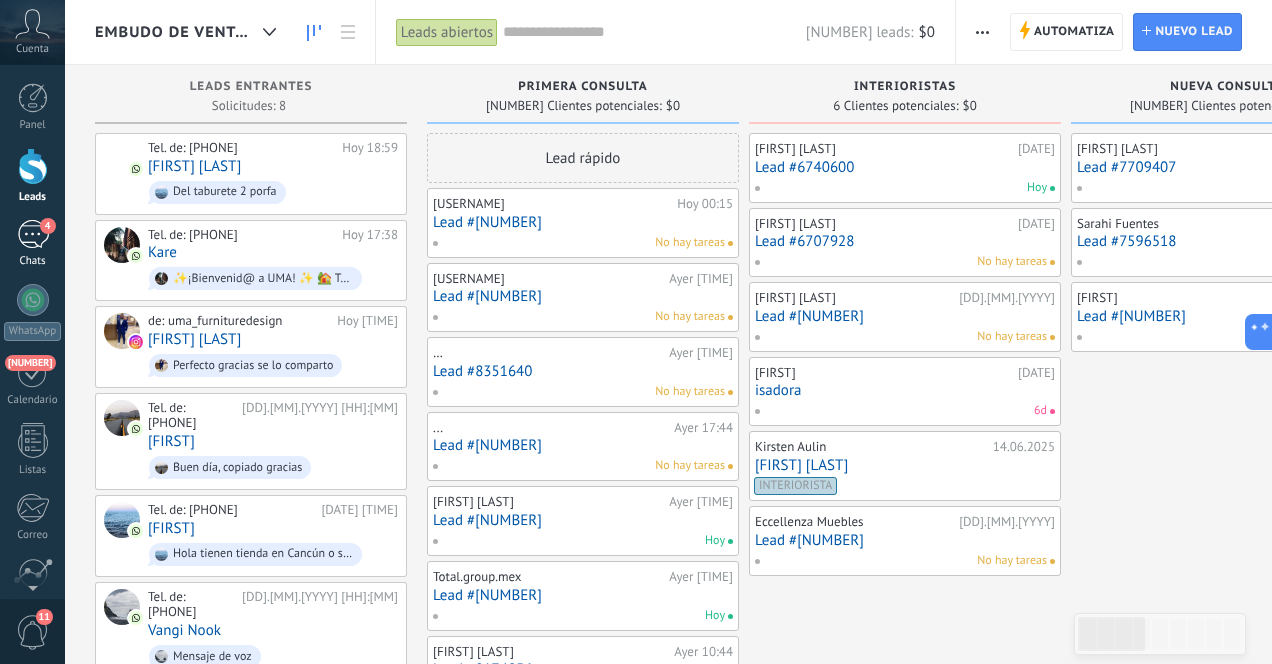 click on "4" at bounding box center [33, 234] 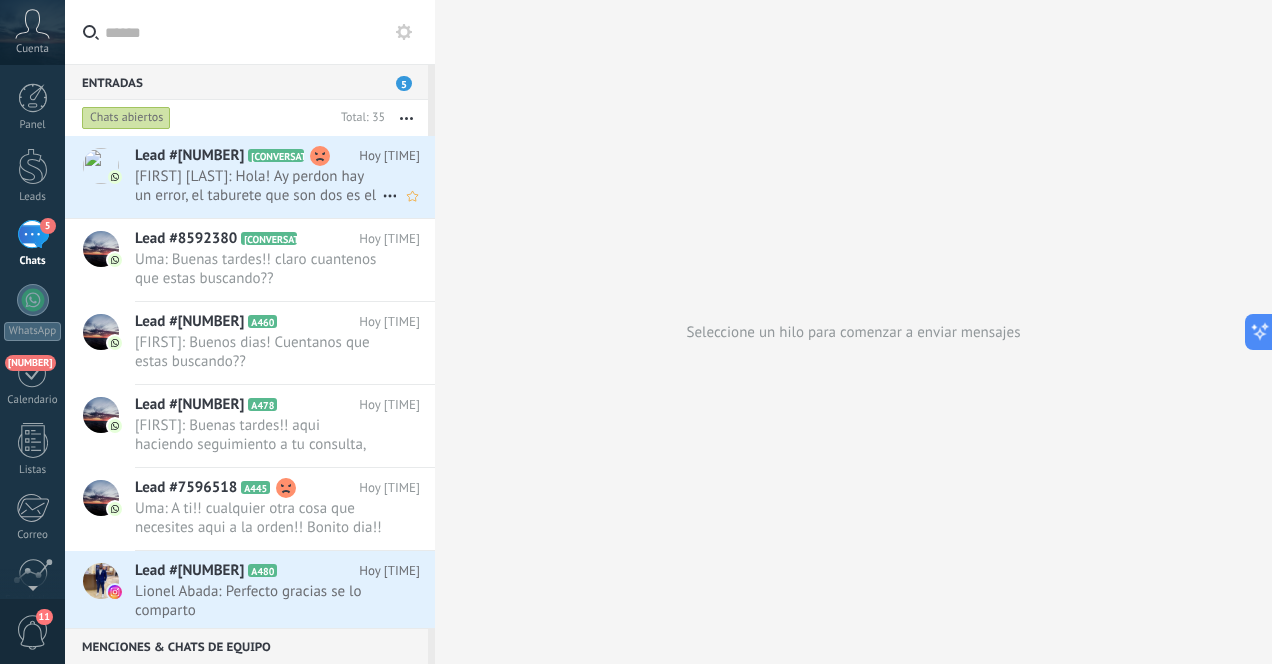 click on "[FIRST] [LAST]: Hola! Ay perdon hay un error, el taburete que son dos es el alto" at bounding box center [258, 186] 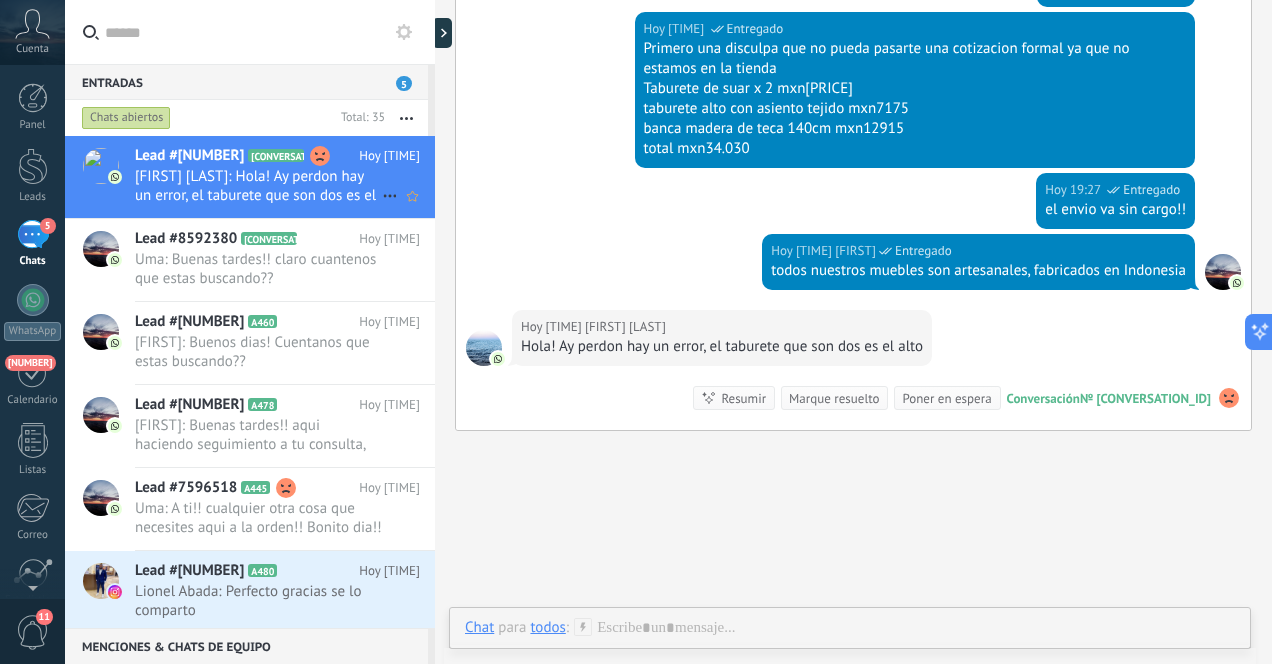 scroll, scrollTop: 1315, scrollLeft: 0, axis: vertical 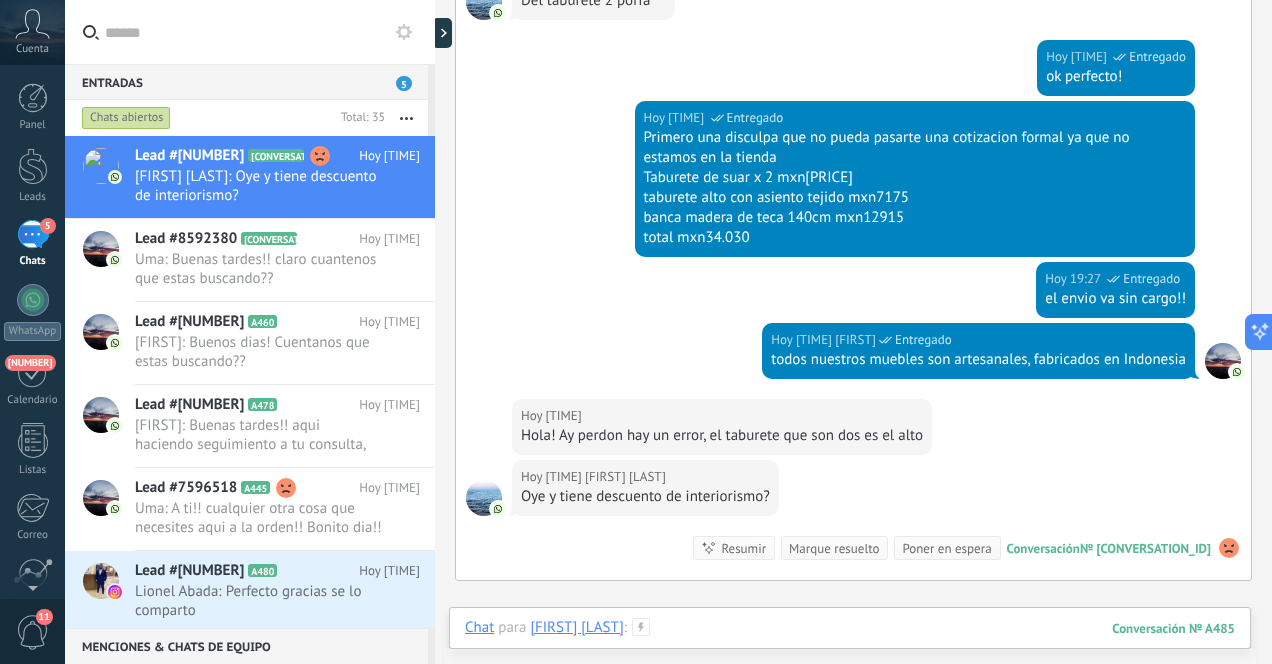 click at bounding box center [850, 648] 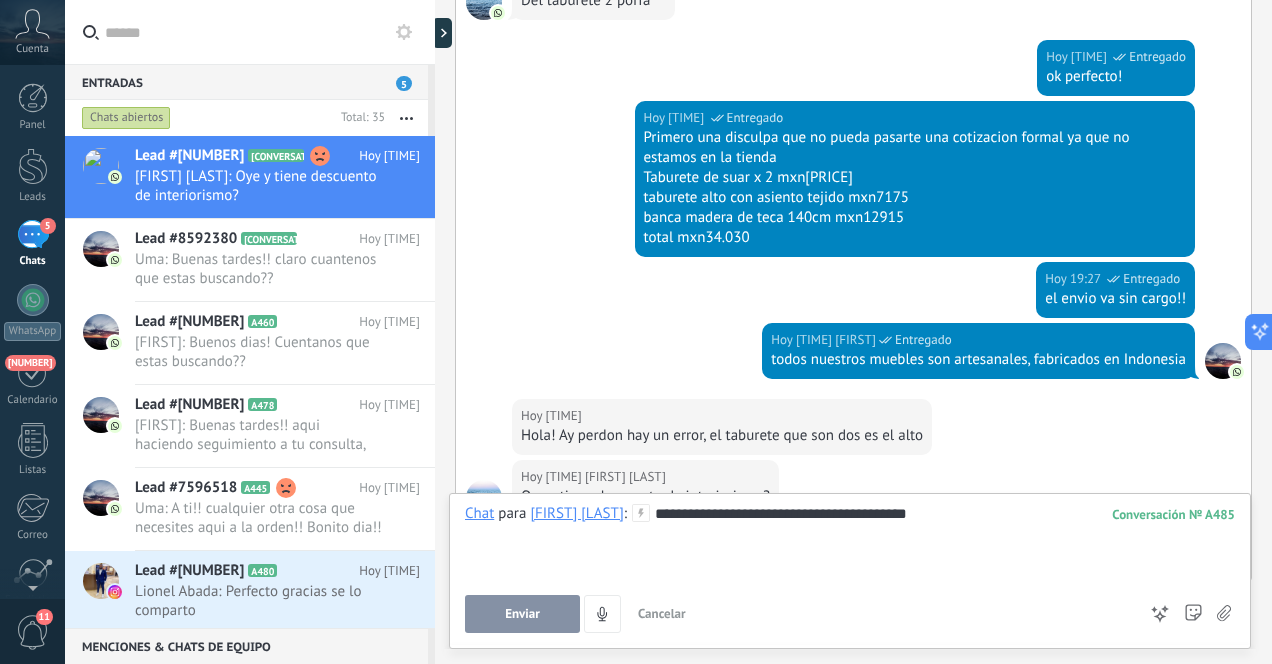 click on "Enviar" at bounding box center (522, 614) 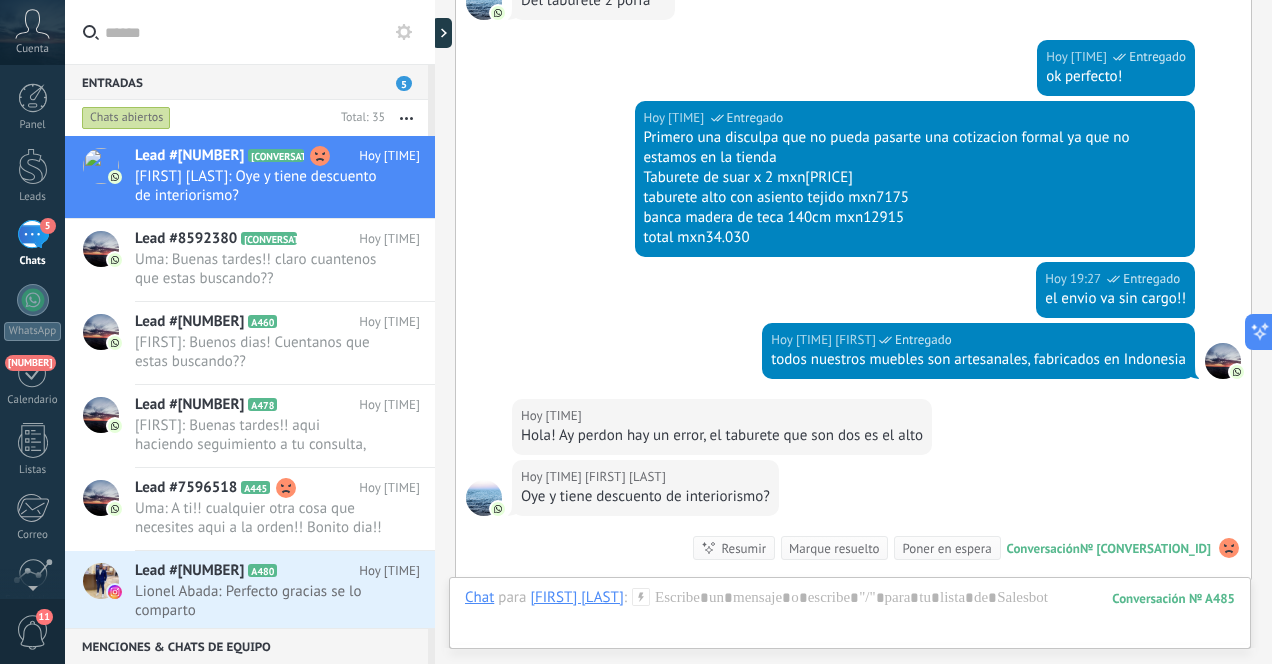scroll, scrollTop: 1413, scrollLeft: 0, axis: vertical 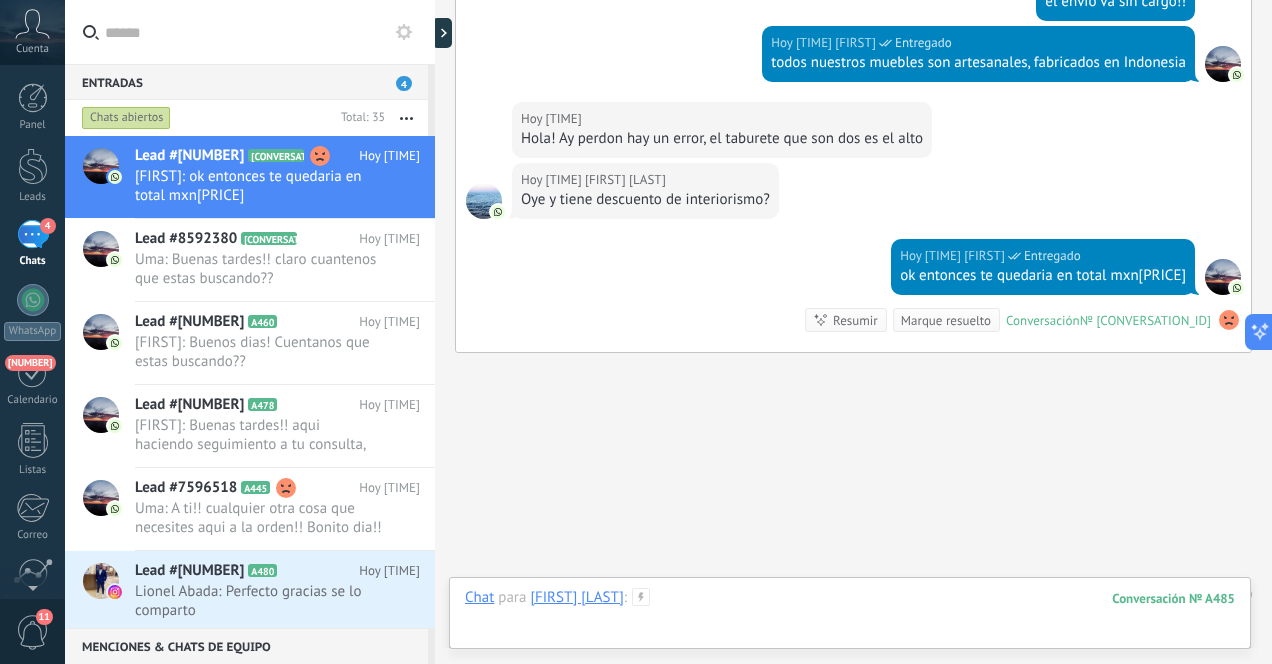click at bounding box center [850, 618] 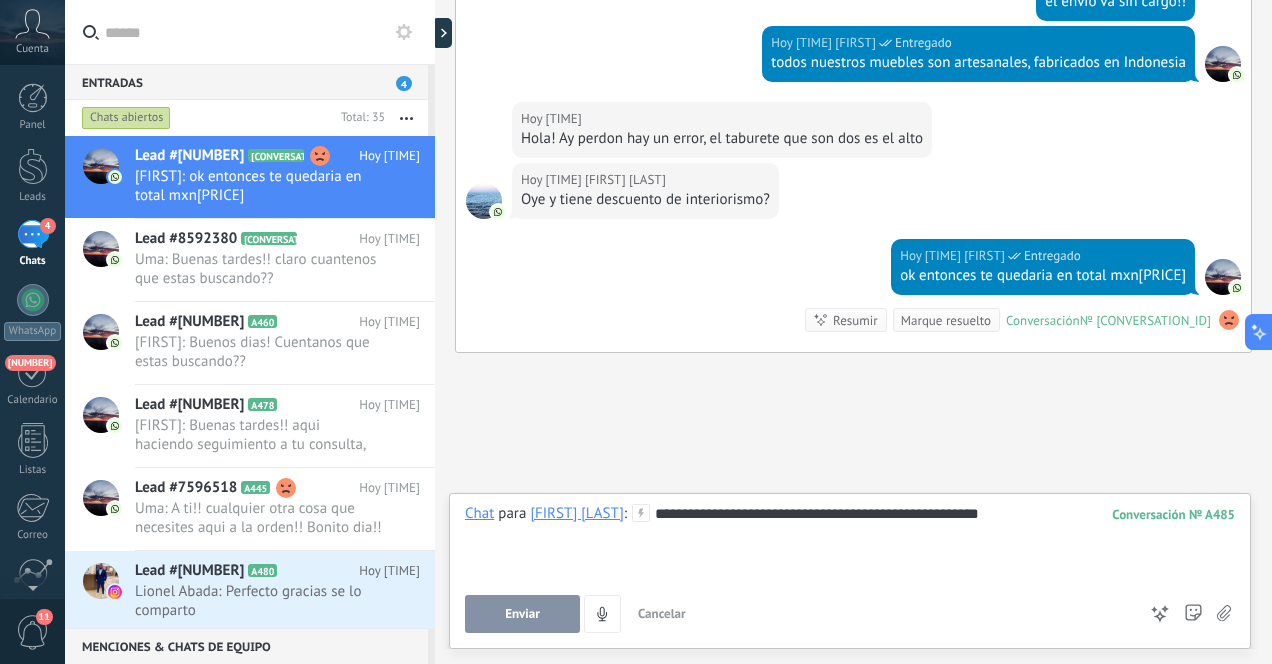 click on "Enviar" at bounding box center [522, 614] 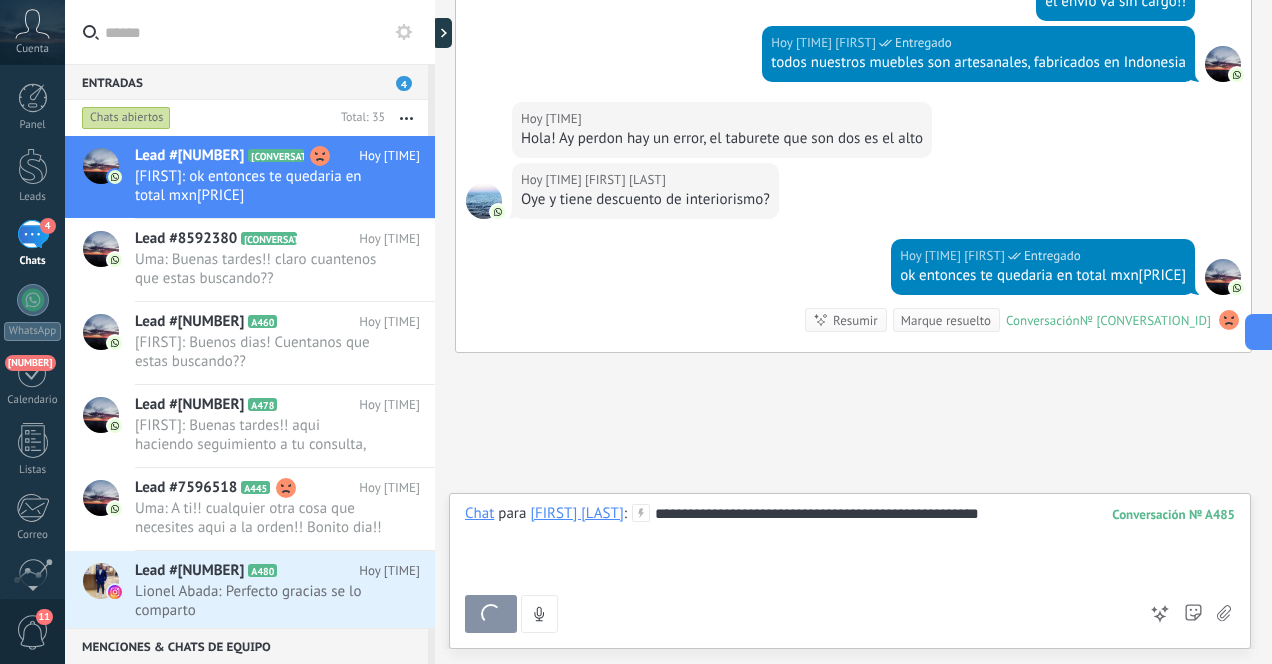 scroll, scrollTop: 1474, scrollLeft: 0, axis: vertical 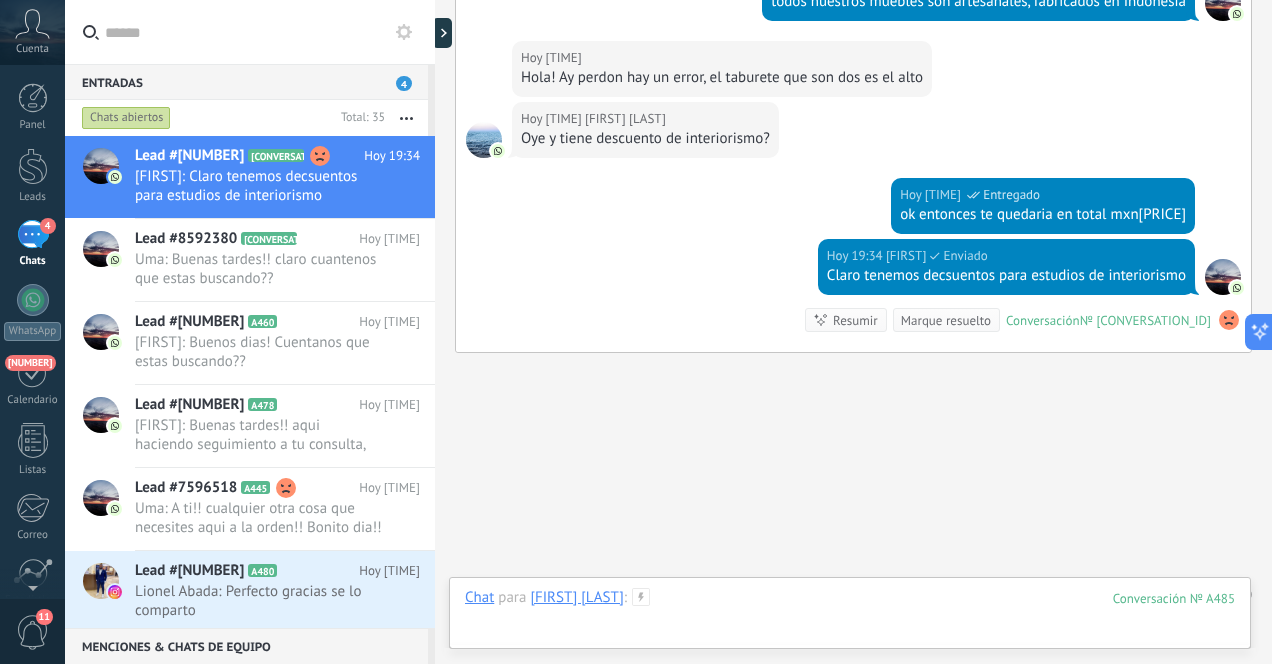 click at bounding box center (850, 618) 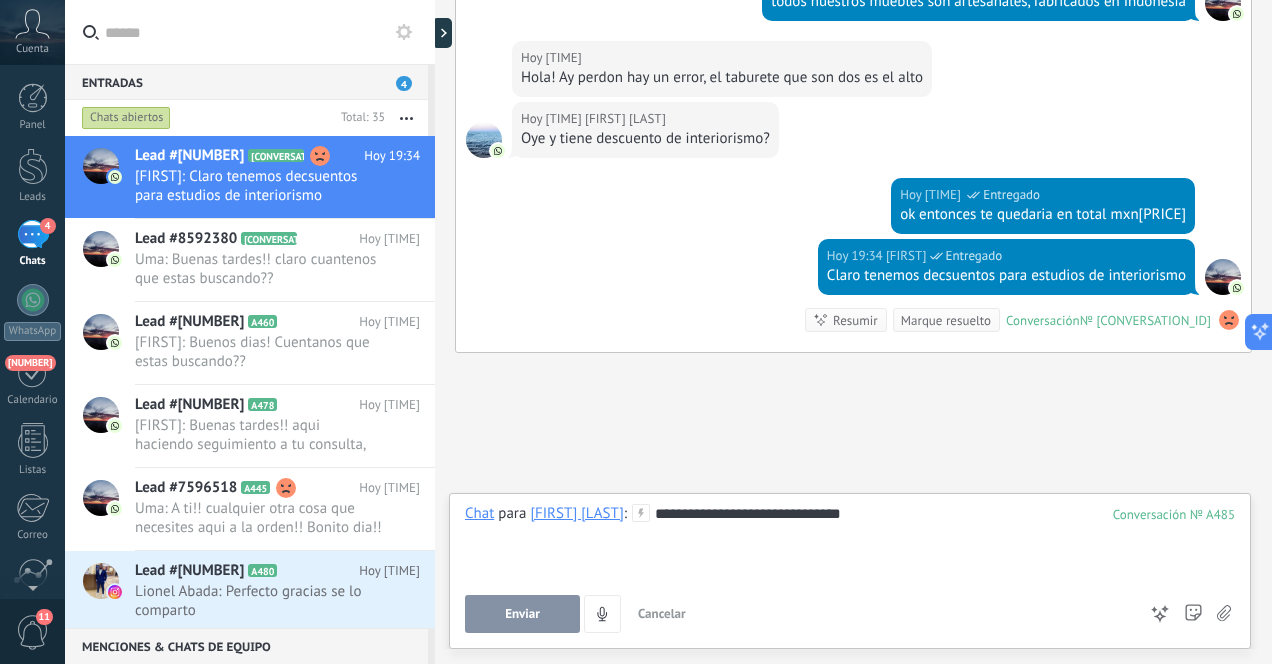 click on "Enviar" at bounding box center [522, 614] 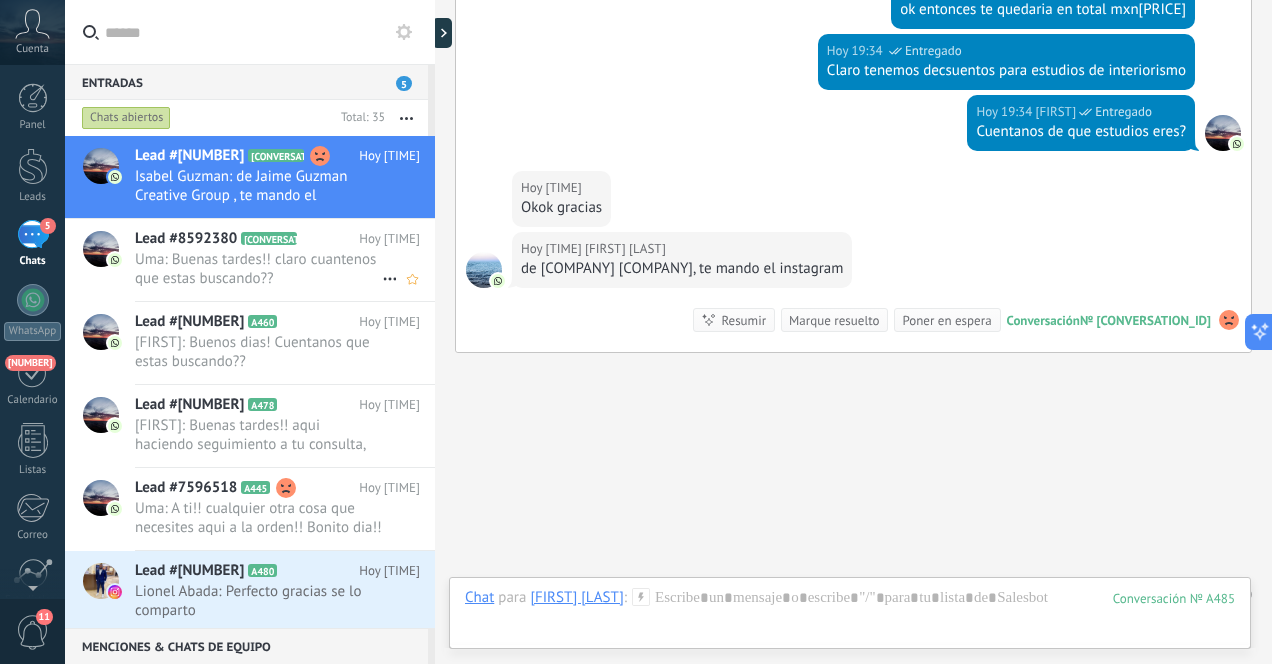 scroll, scrollTop: 1740, scrollLeft: 0, axis: vertical 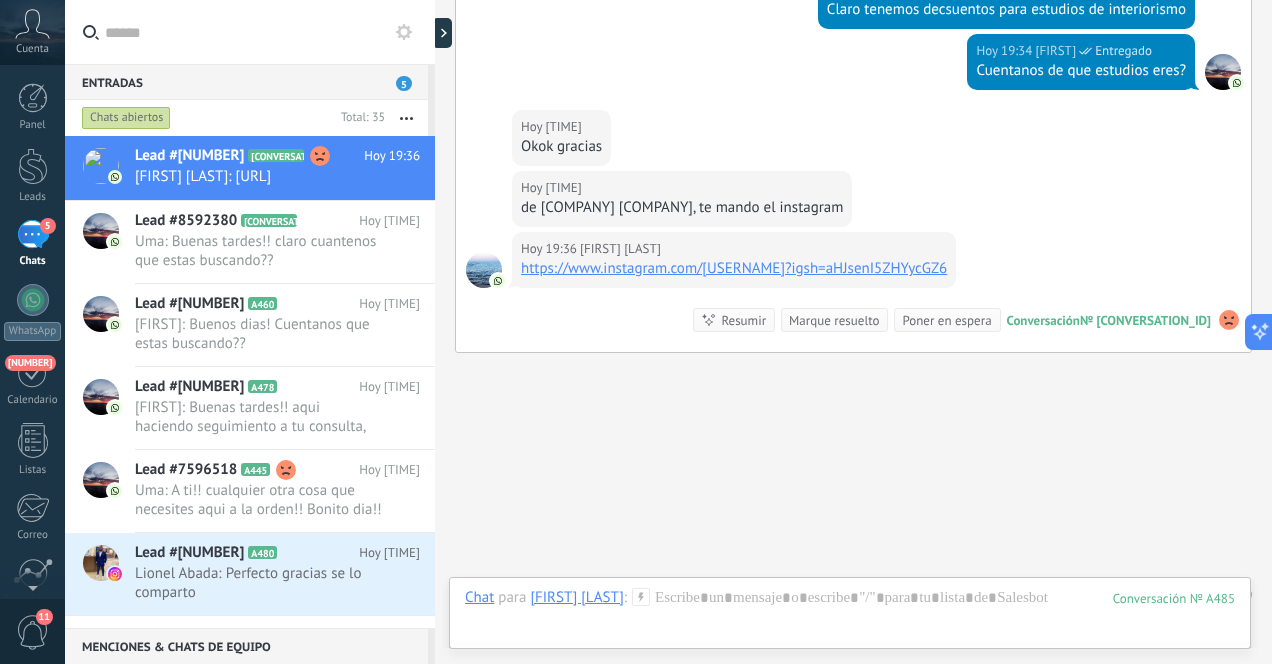 click on "https://www.instagram.com/[USERNAME]?igsh=aHJsenI5ZHYycGZ6" at bounding box center (734, 268) 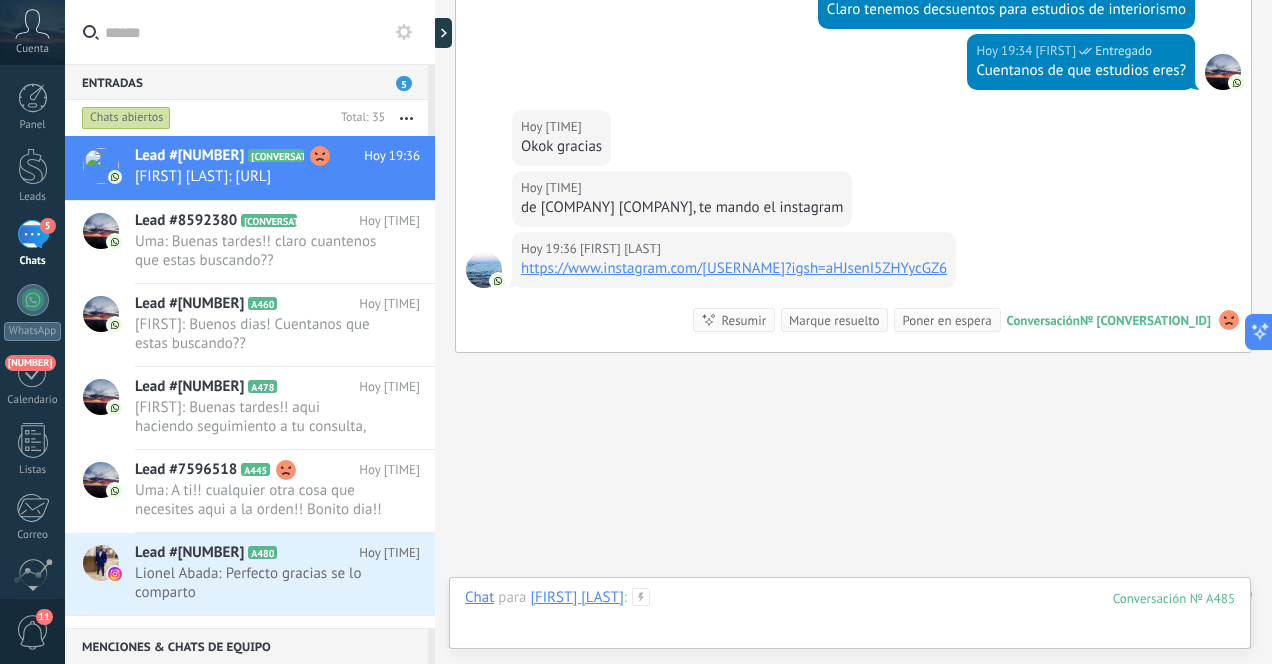click at bounding box center [850, 618] 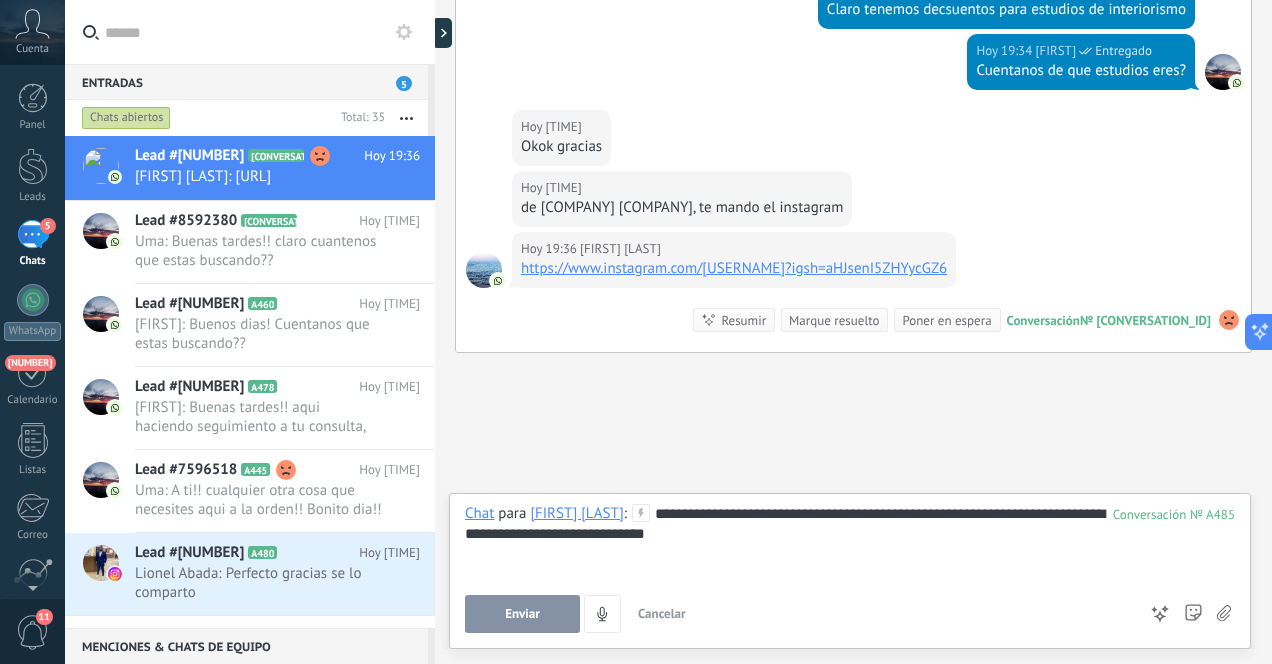 click on "Enviar" at bounding box center [522, 614] 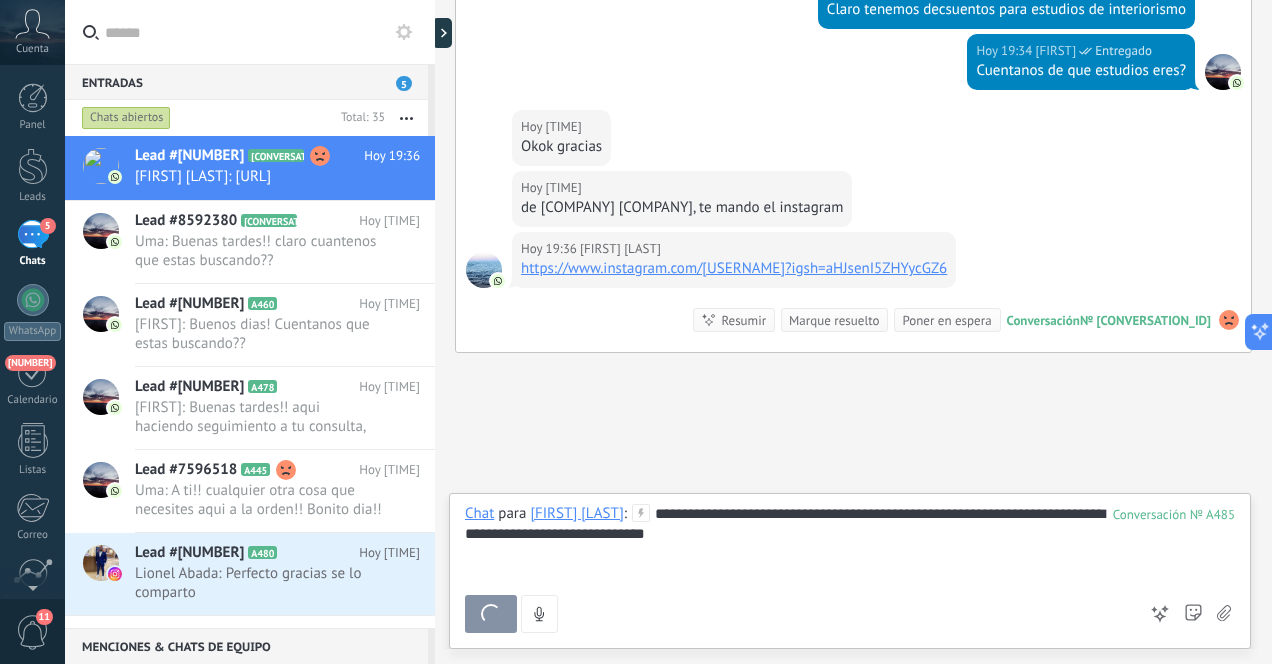 scroll, scrollTop: 1829, scrollLeft: 0, axis: vertical 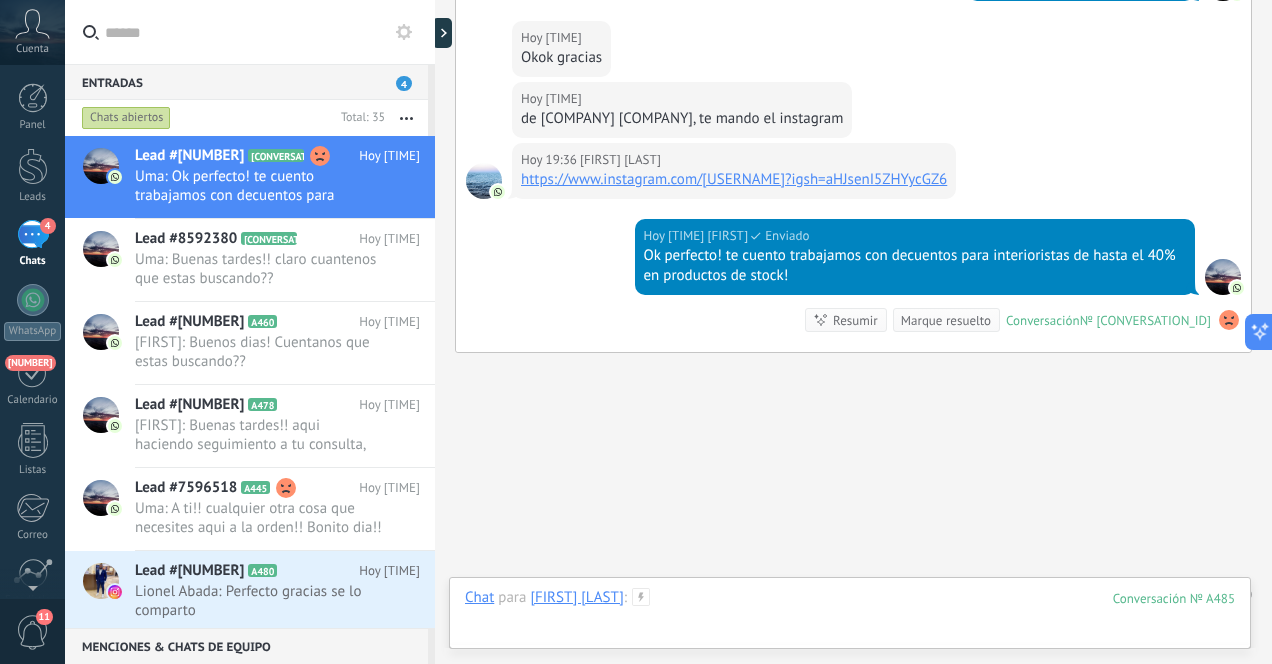 click at bounding box center [850, 618] 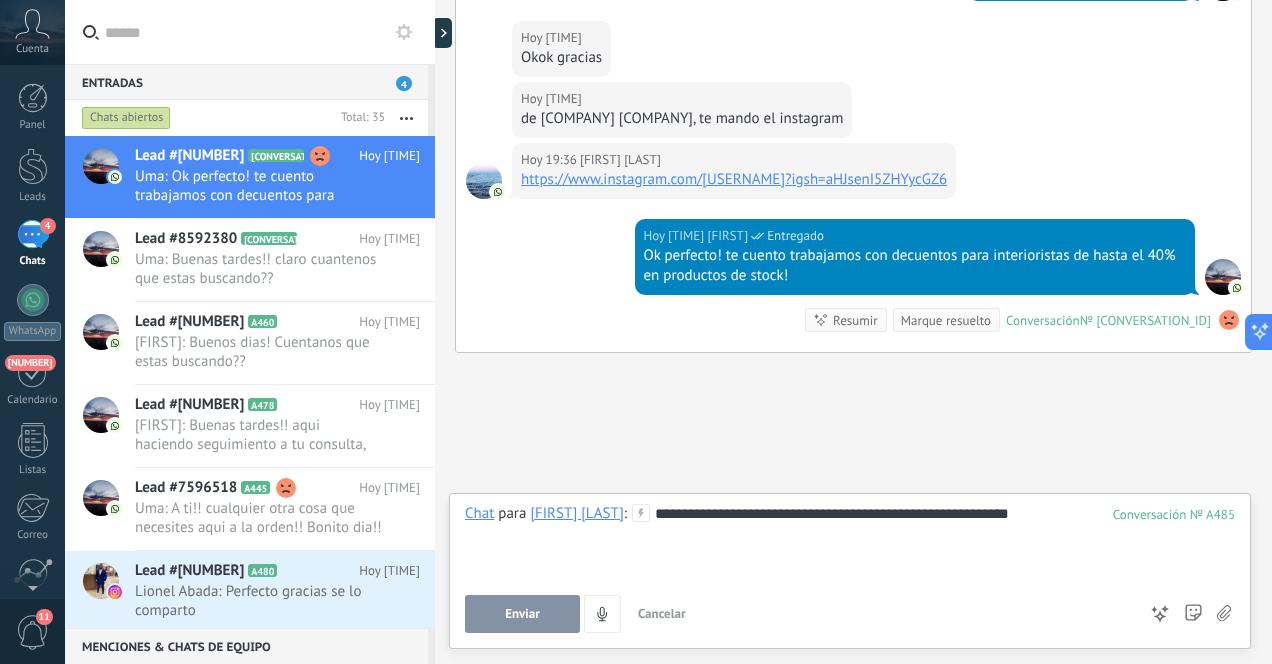 click on "Enviar" at bounding box center (522, 614) 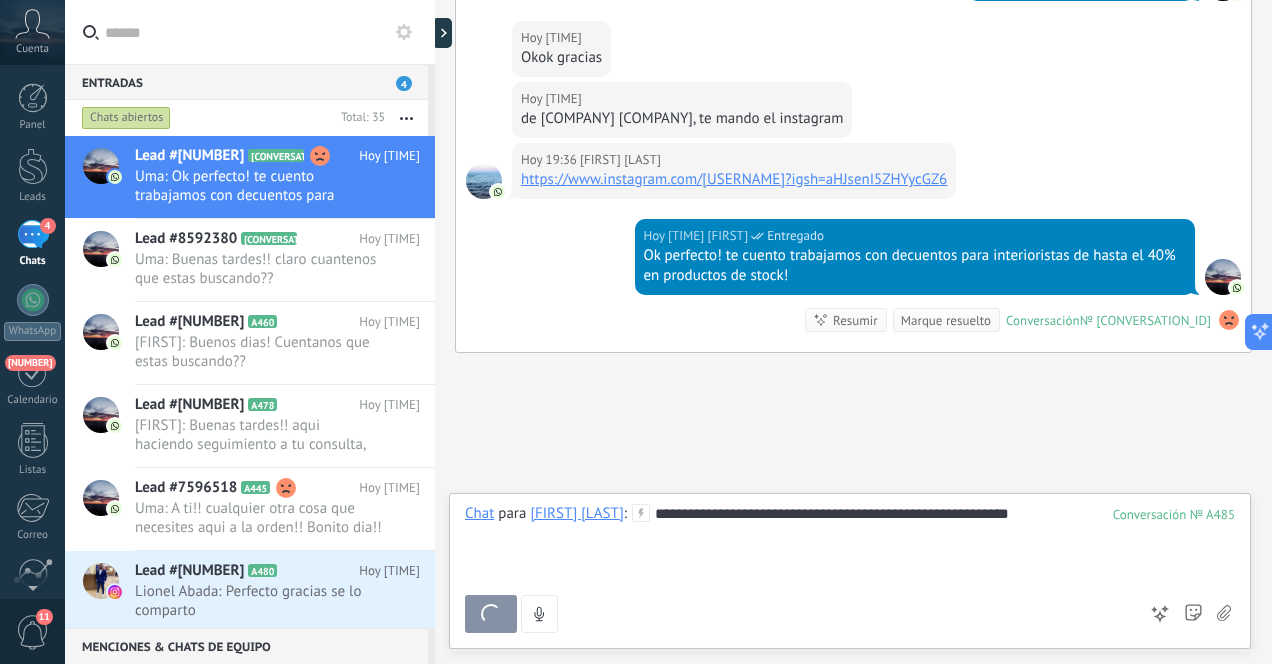 scroll, scrollTop: 1890, scrollLeft: 0, axis: vertical 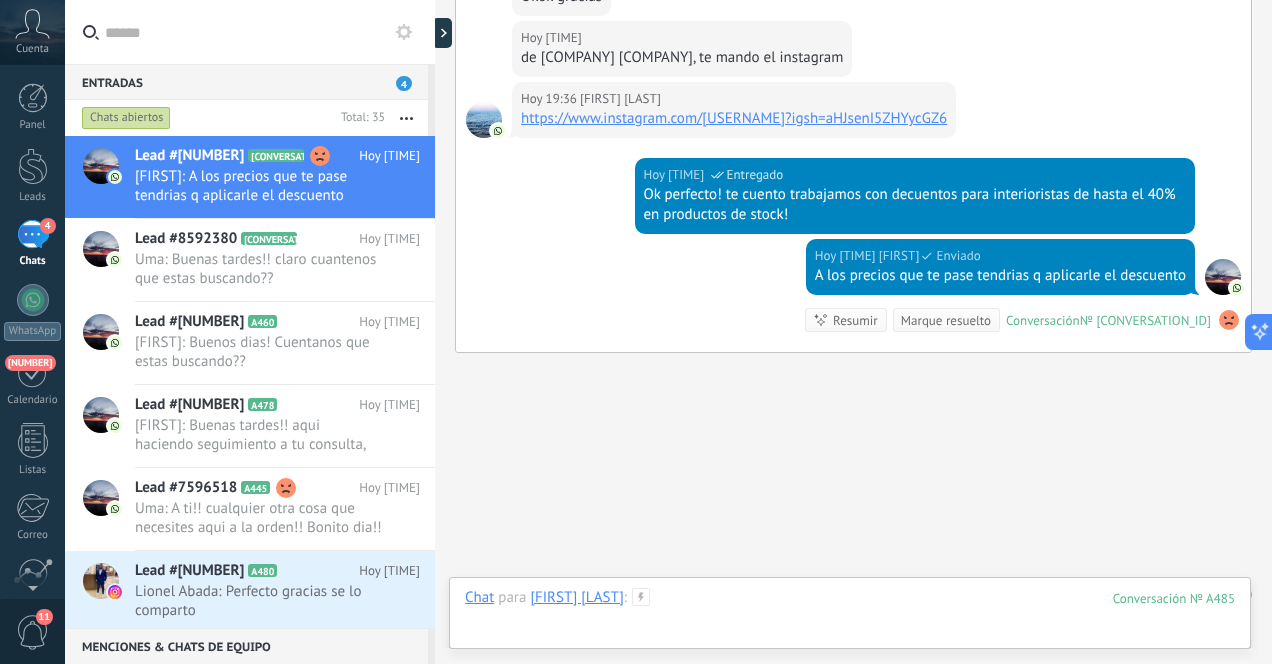 click at bounding box center [850, 618] 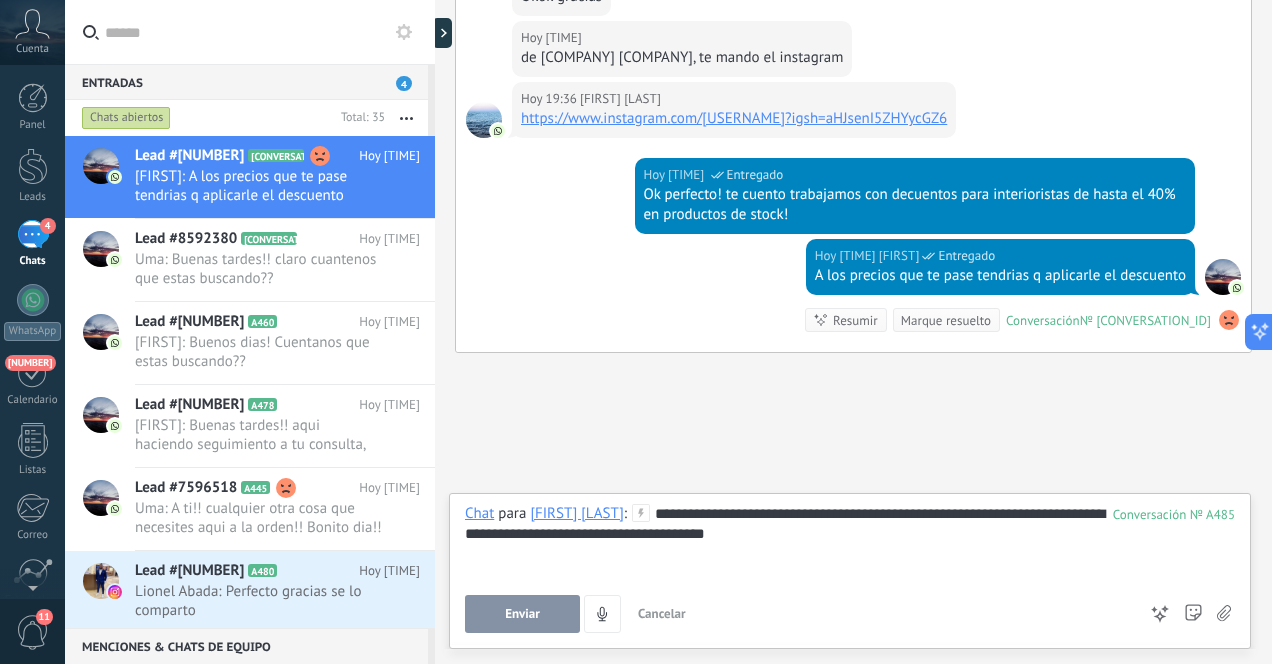 click on "Enviar" at bounding box center [522, 614] 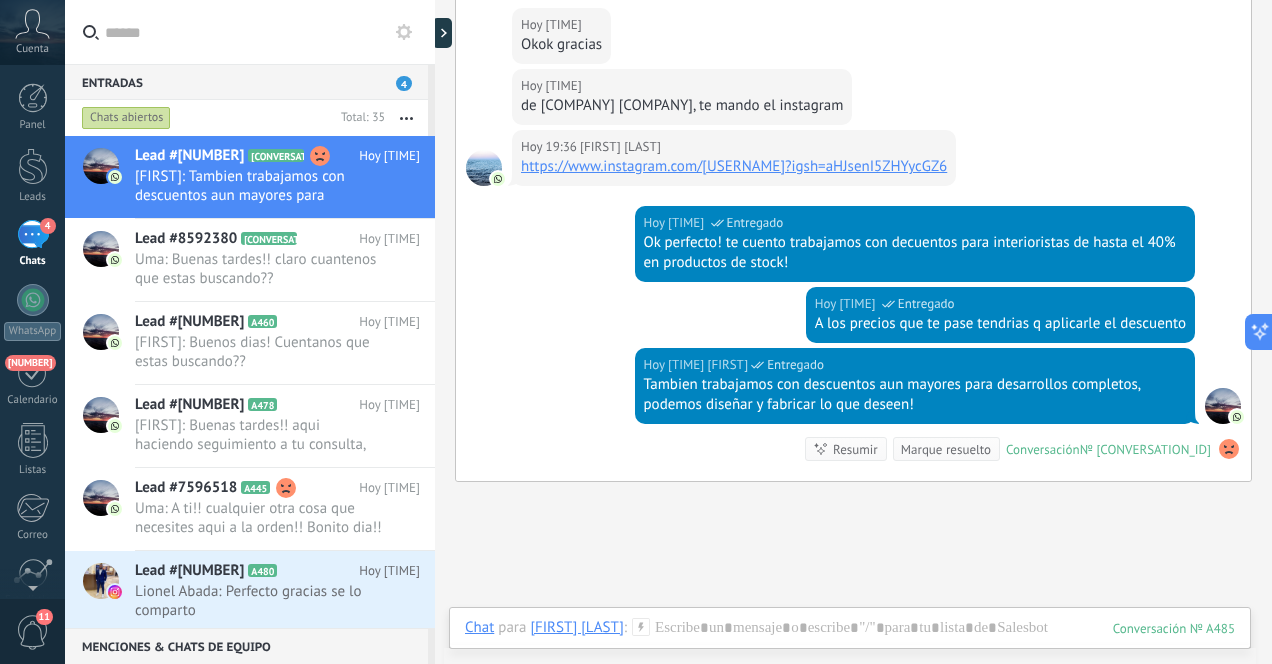 scroll, scrollTop: 1839, scrollLeft: 0, axis: vertical 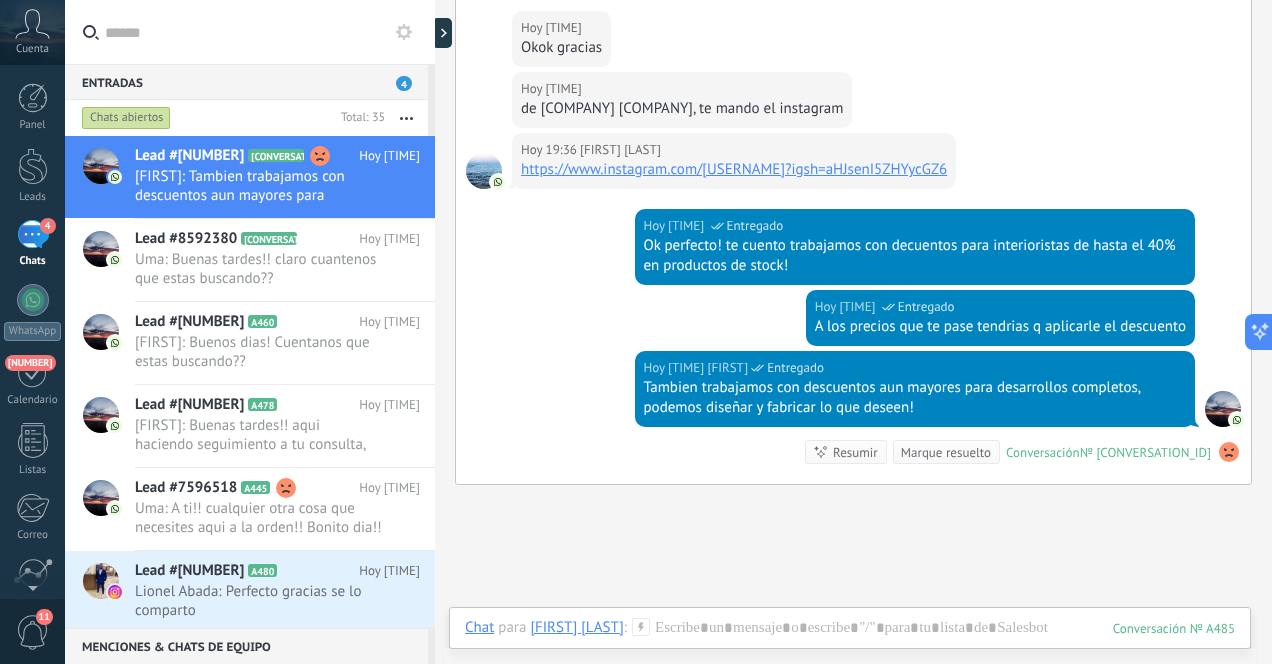 click on "https://www.instagram.com/[USERNAME]?igsh=aHJsenI5ZHYycGZ6" at bounding box center (734, 169) 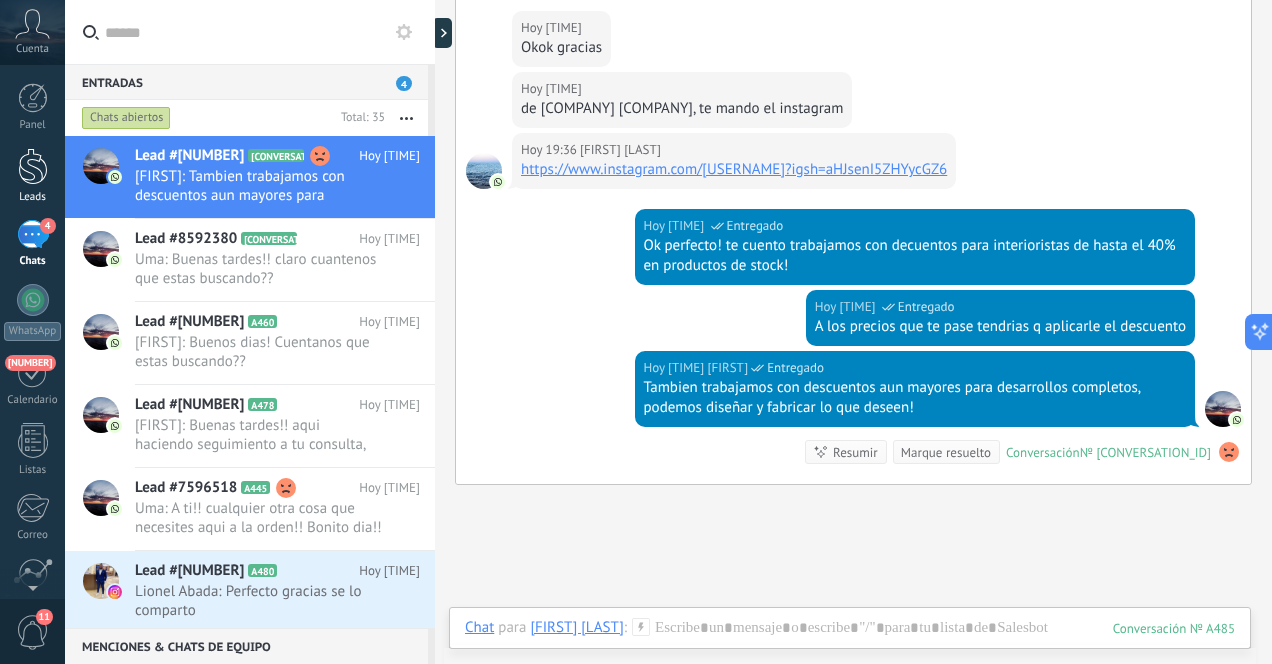 click at bounding box center (33, 166) 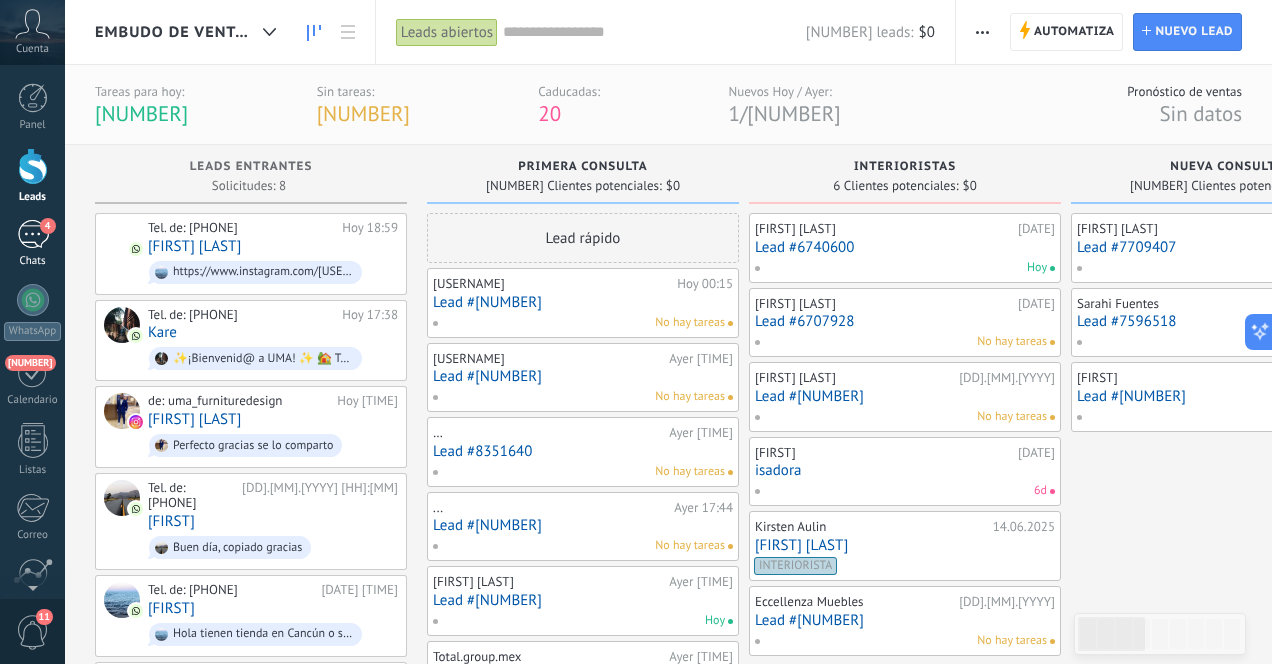 click on "4" at bounding box center [33, 234] 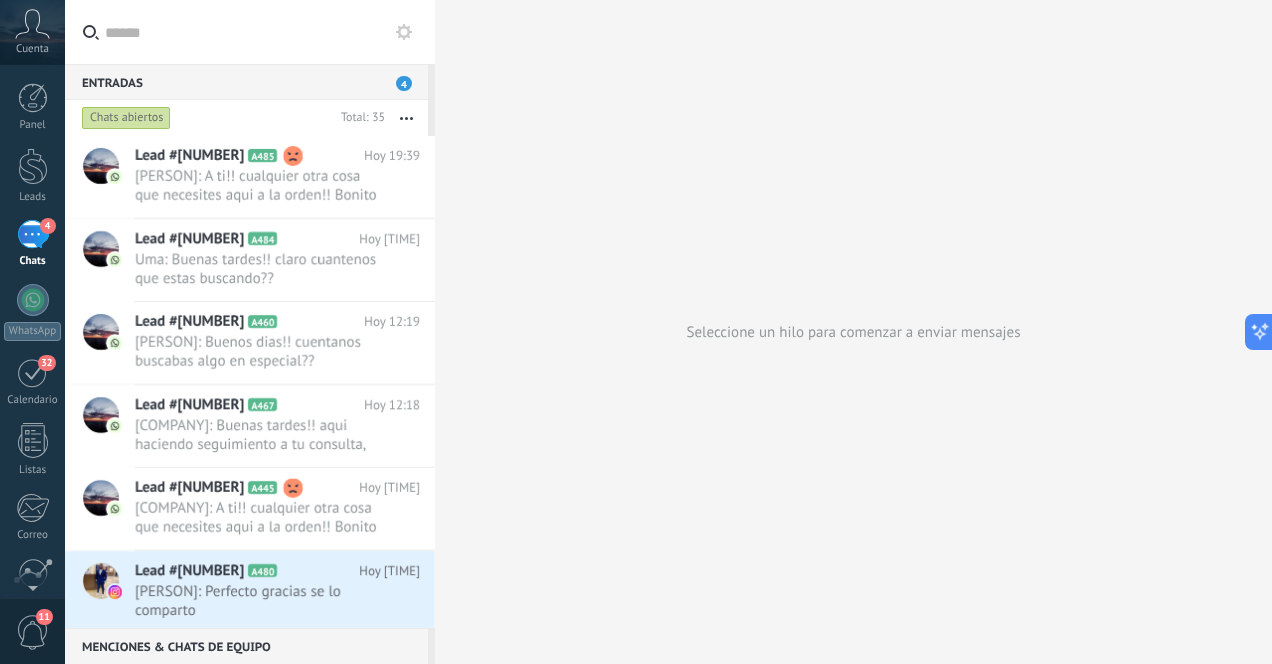 scroll, scrollTop: 0, scrollLeft: 0, axis: both 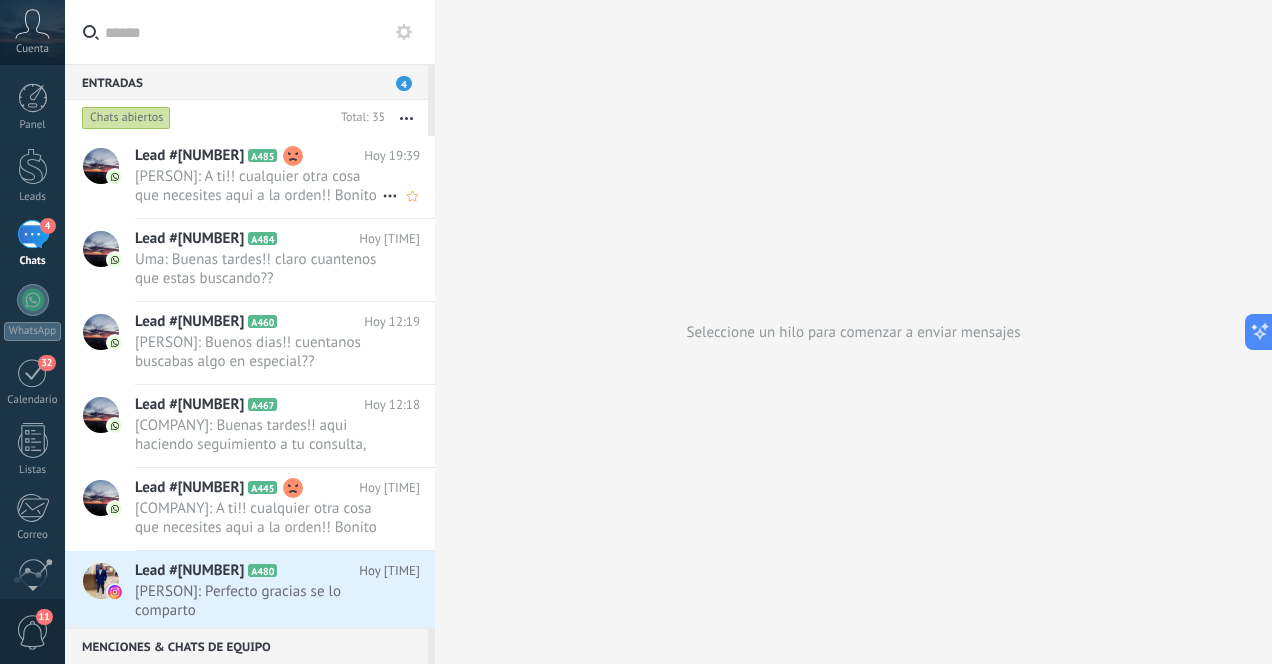 click on "[FIRST]: Tambien trabajamos con descuentos aun mayores para desarrollos completos, podemos diseñar y fabricar lo que de..." at bounding box center [258, 186] 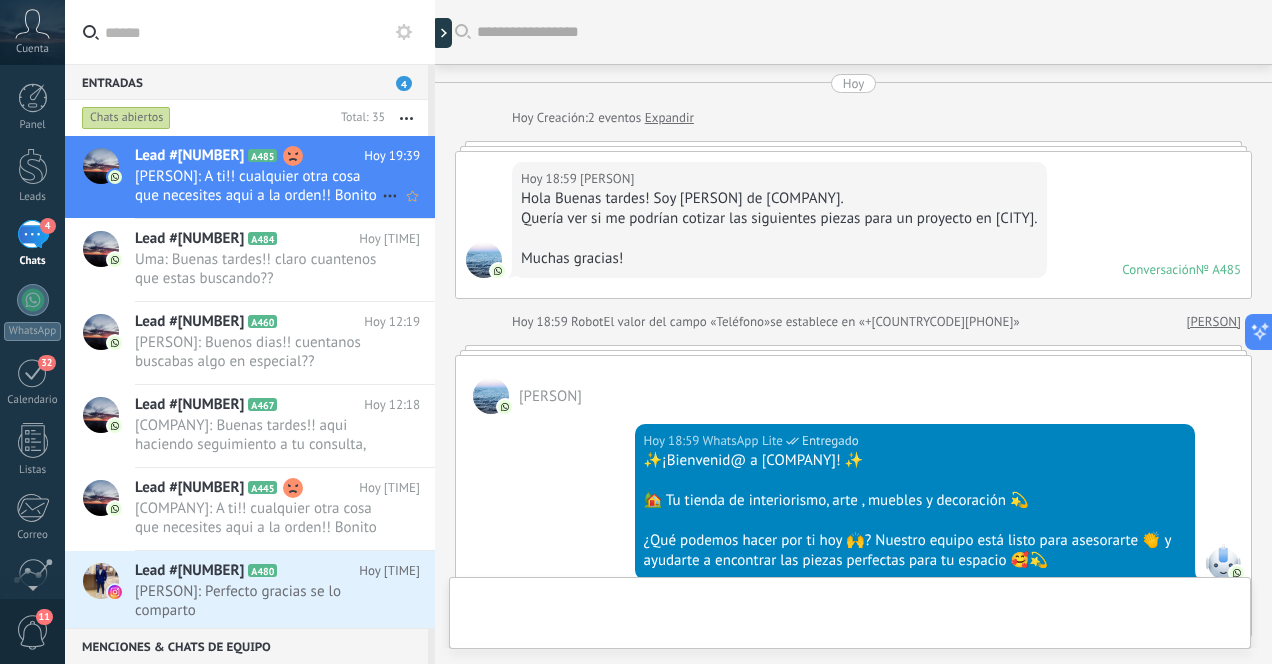 scroll, scrollTop: 1138, scrollLeft: 0, axis: vertical 